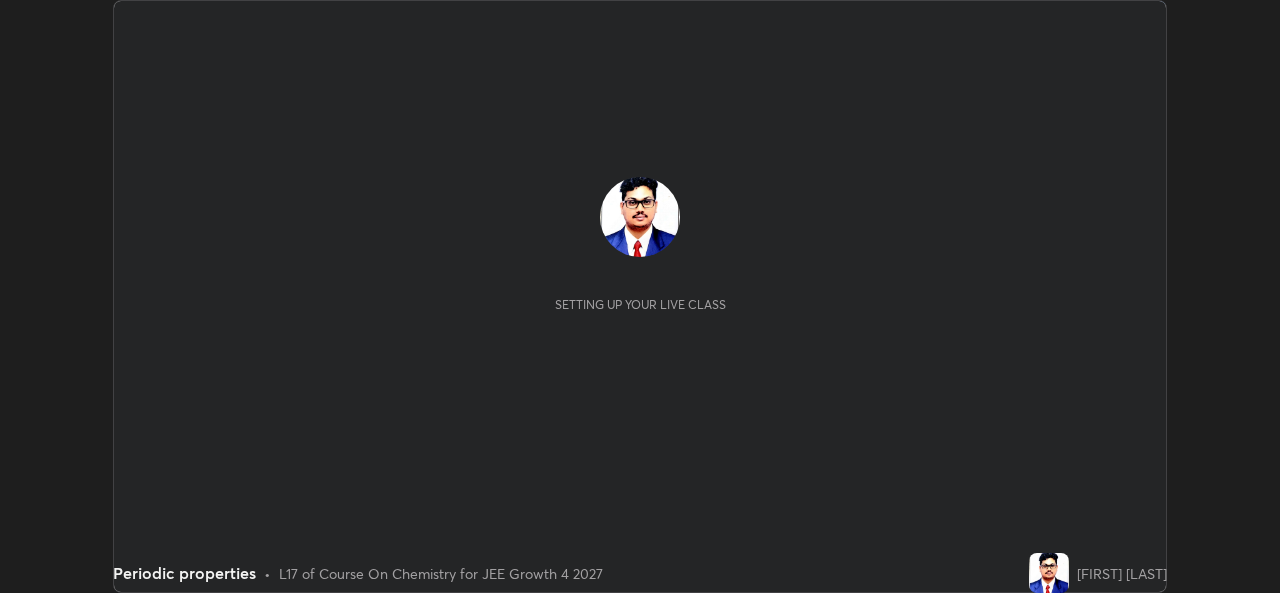 scroll, scrollTop: 0, scrollLeft: 0, axis: both 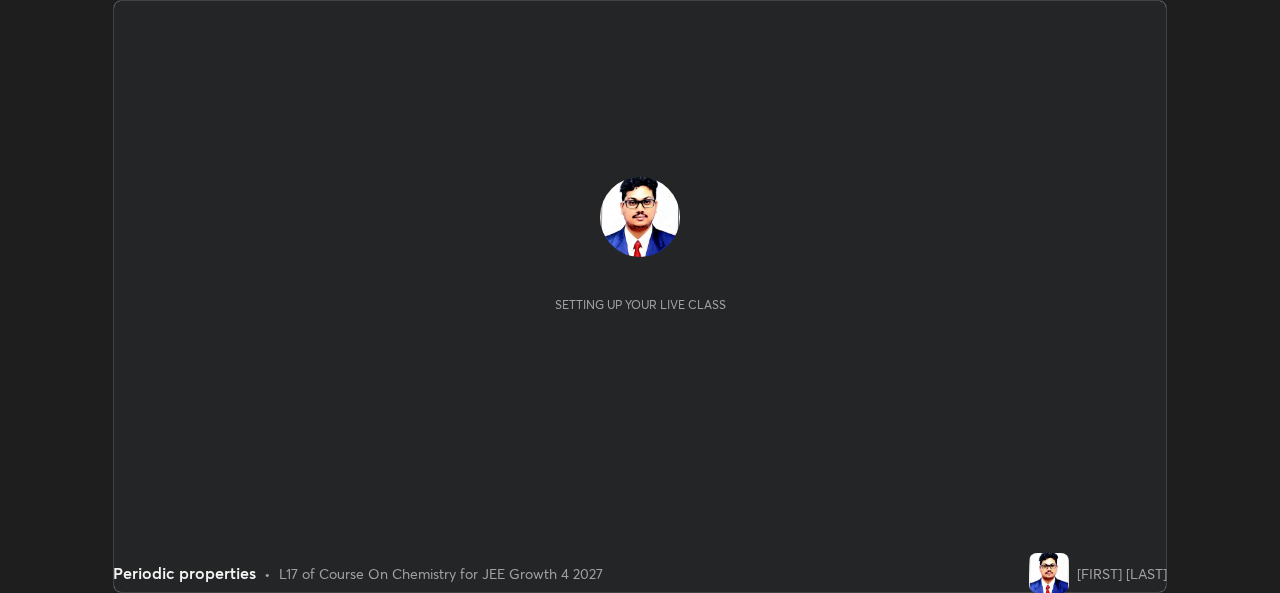 click on "[FIRST] [LAST]" at bounding box center [1122, 573] 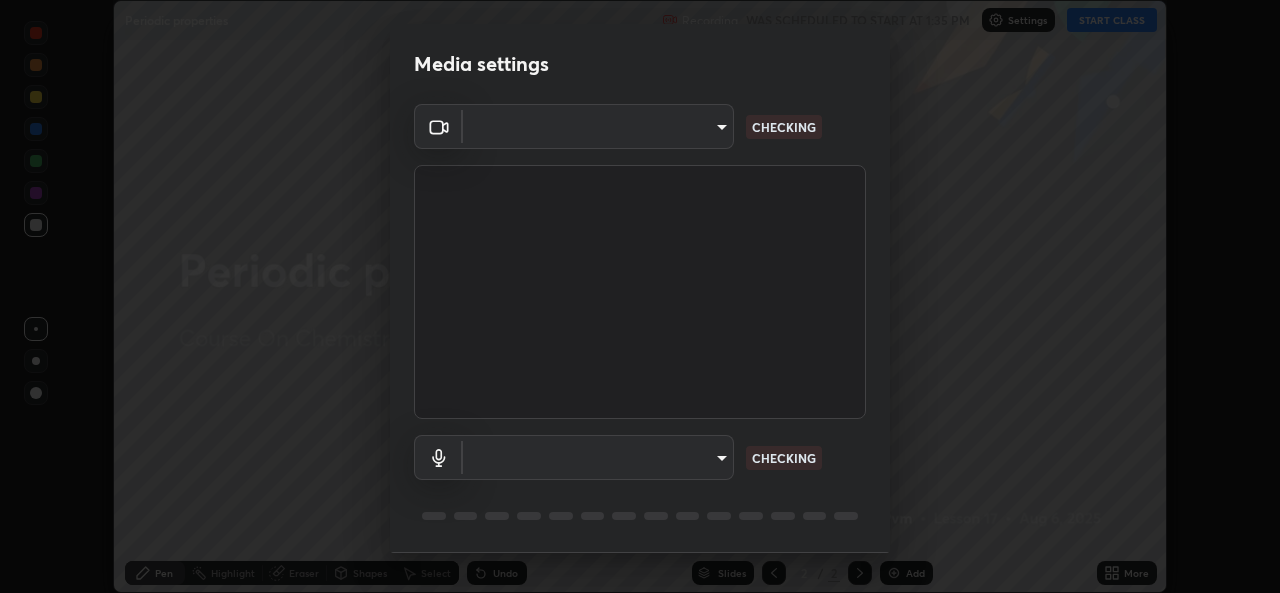 type on "569eda024783435d994141eea561002d0b66ef9bf42ee4150d9e40181b5ade2b" 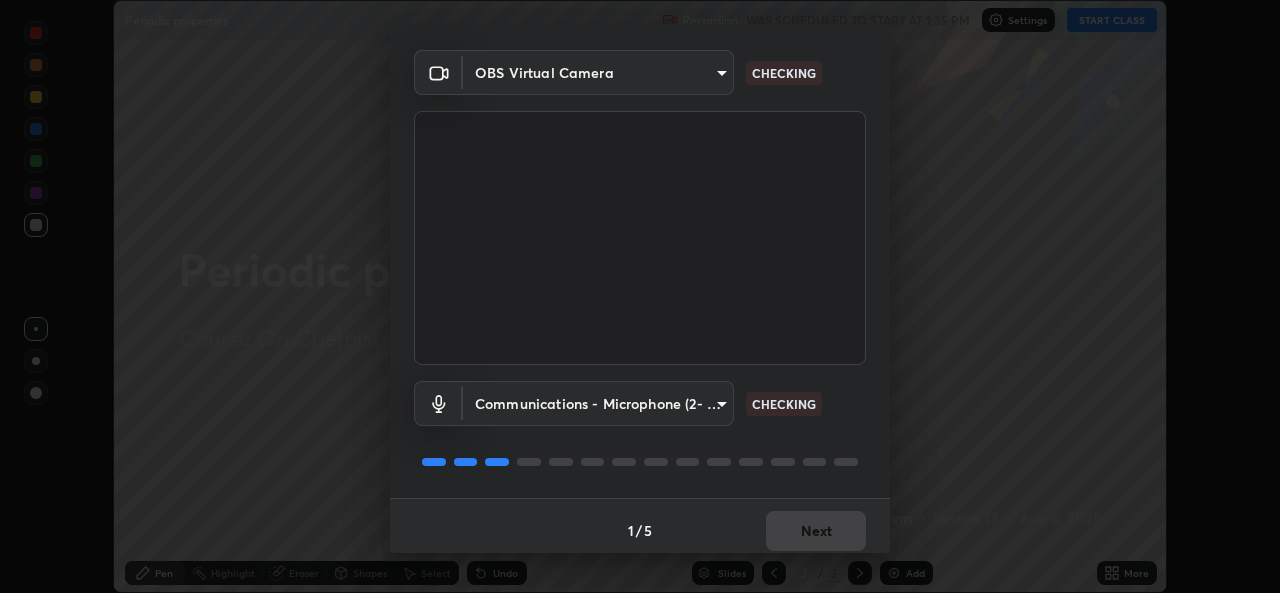 scroll, scrollTop: 63, scrollLeft: 0, axis: vertical 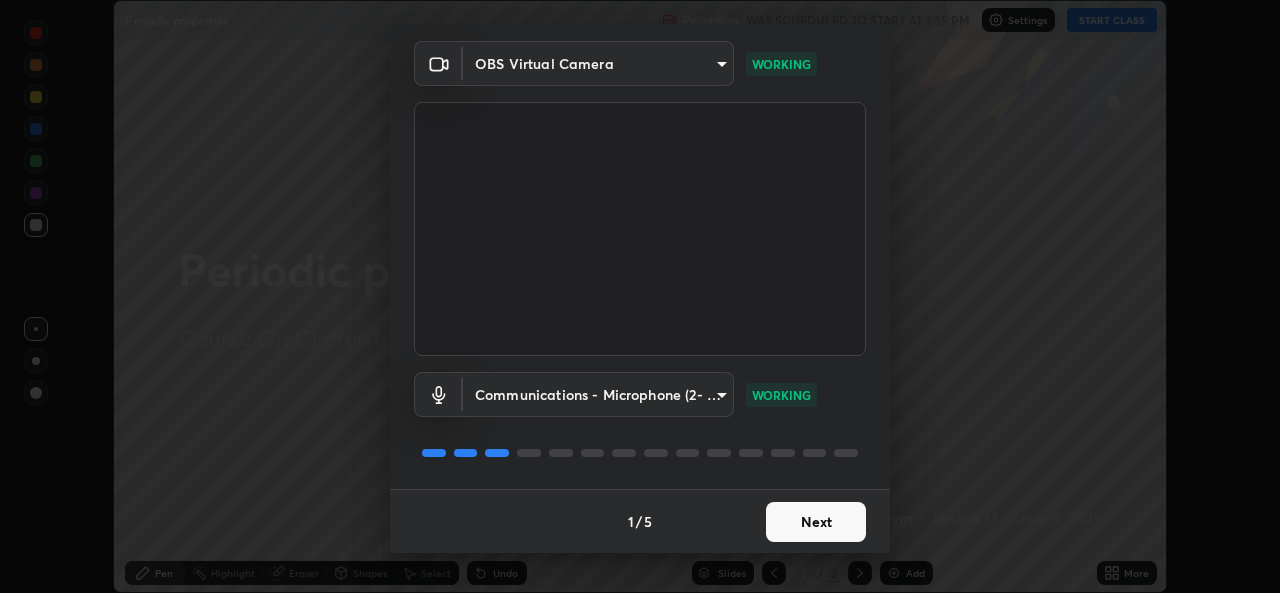 click on "Next" at bounding box center (816, 522) 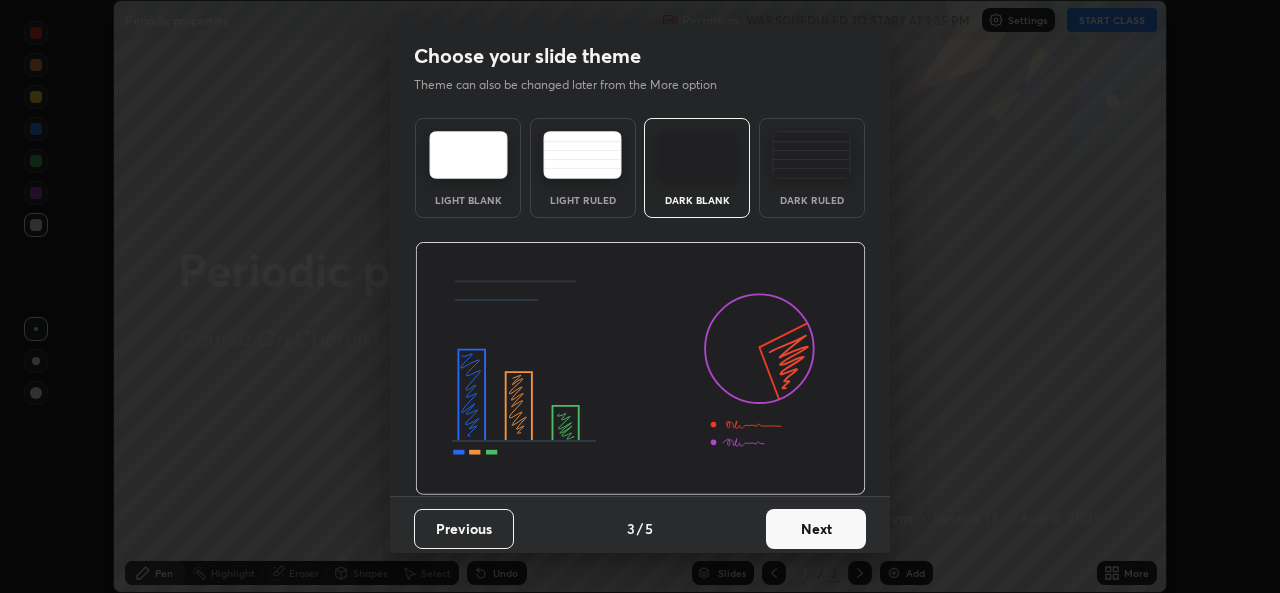 click on "Next" at bounding box center [816, 529] 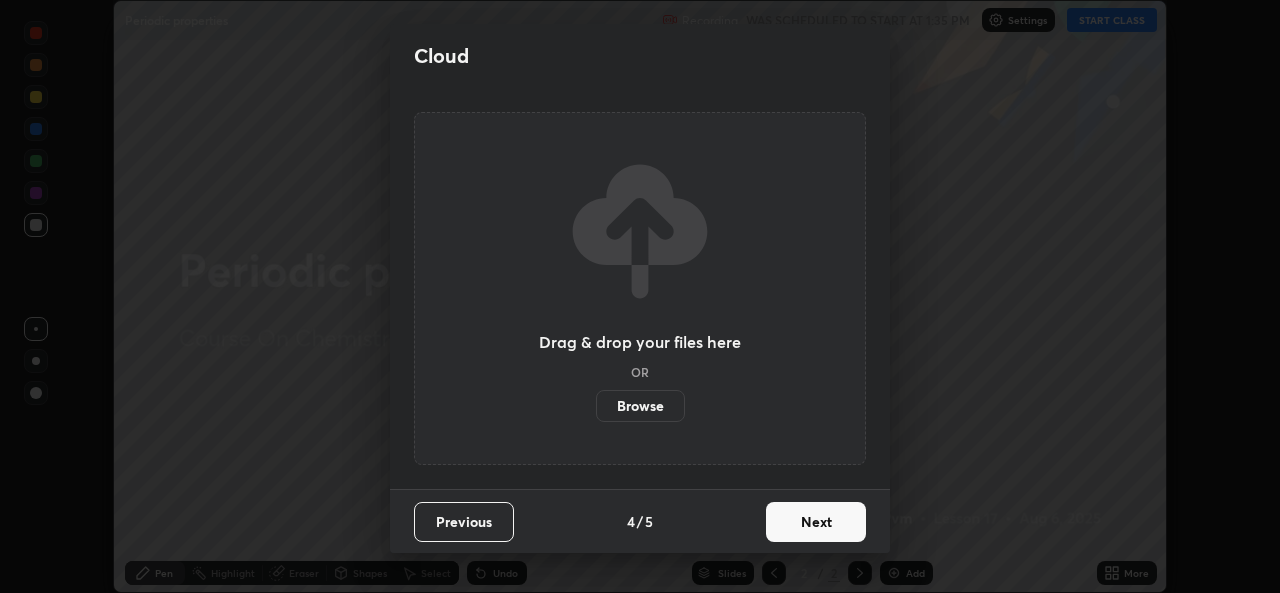 click on "Next" at bounding box center (816, 522) 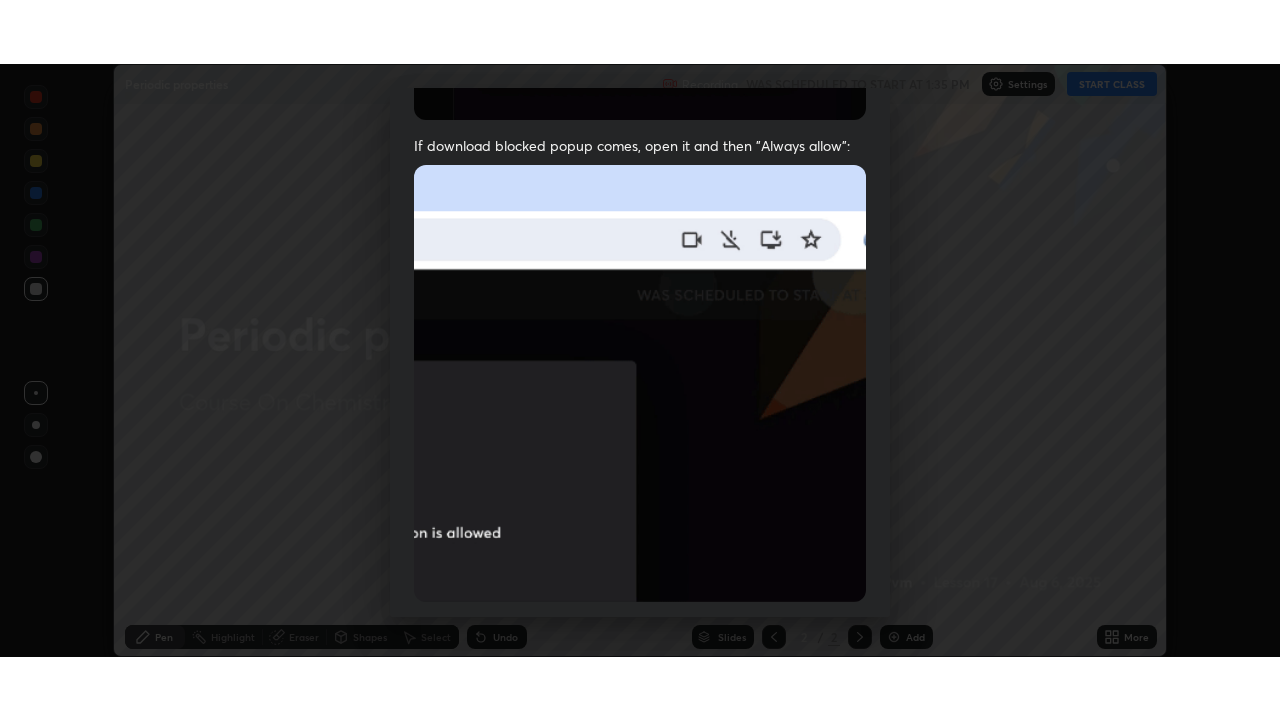 scroll, scrollTop: 471, scrollLeft: 0, axis: vertical 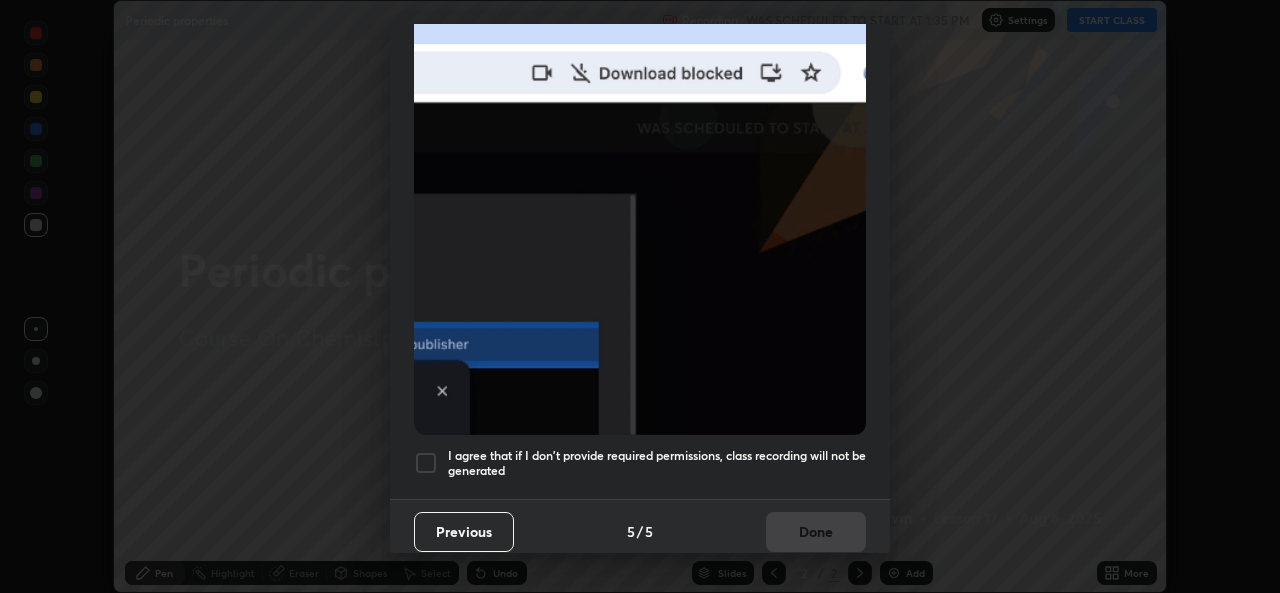 click at bounding box center (426, 463) 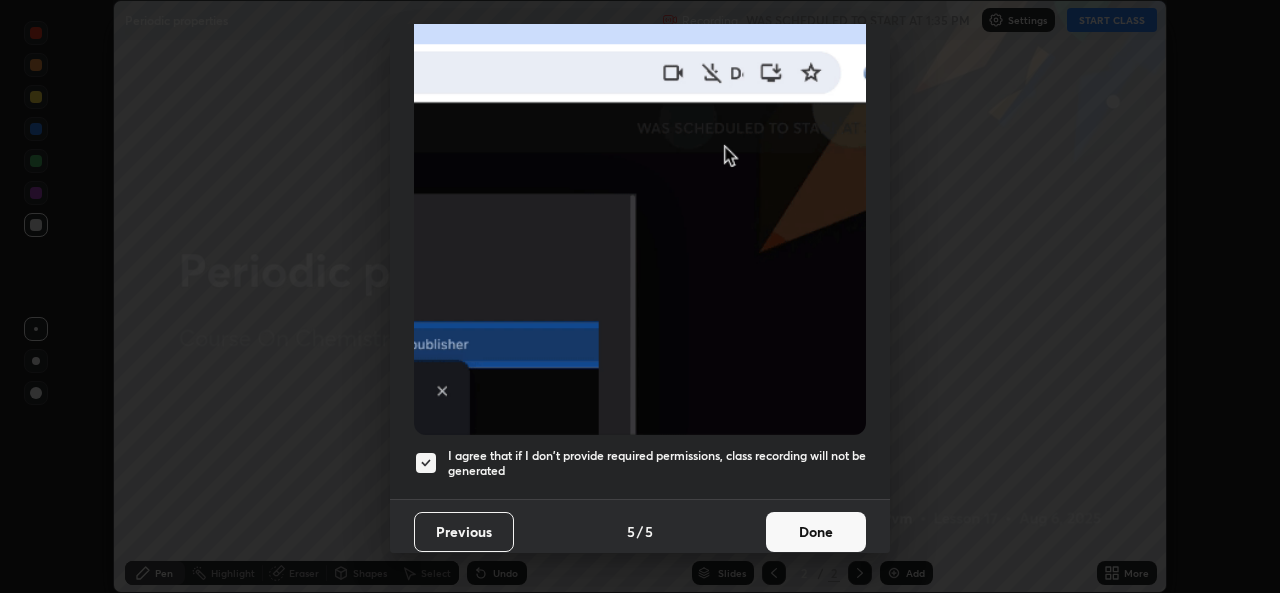 click on "Done" at bounding box center [816, 532] 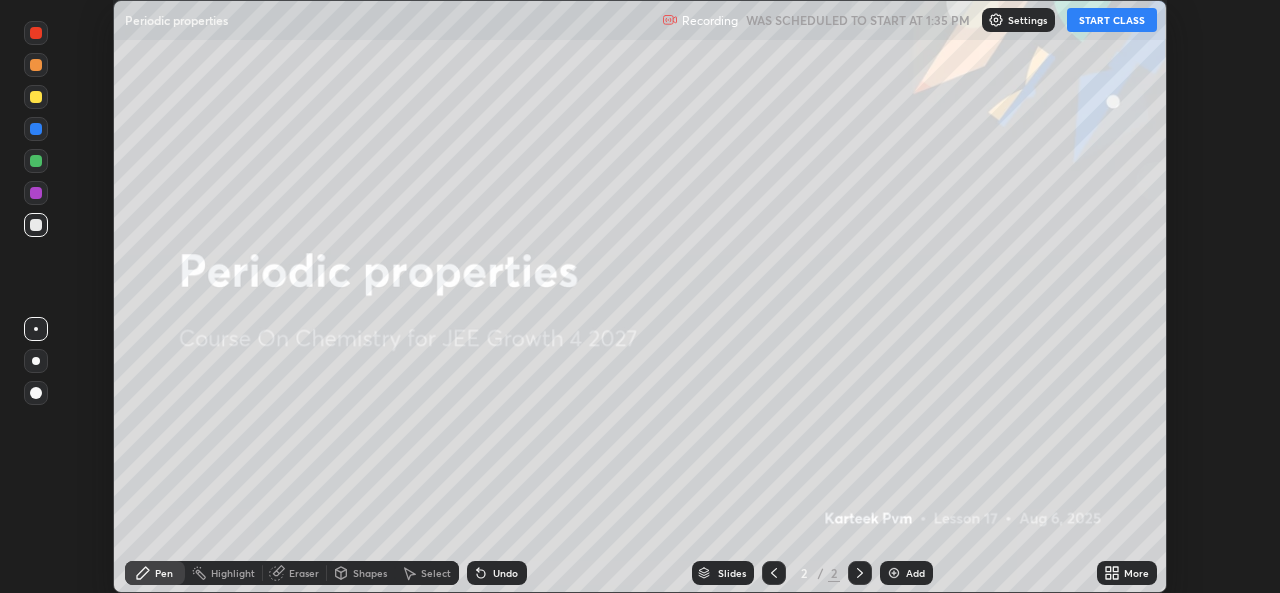 click on "START CLASS" at bounding box center (1112, 20) 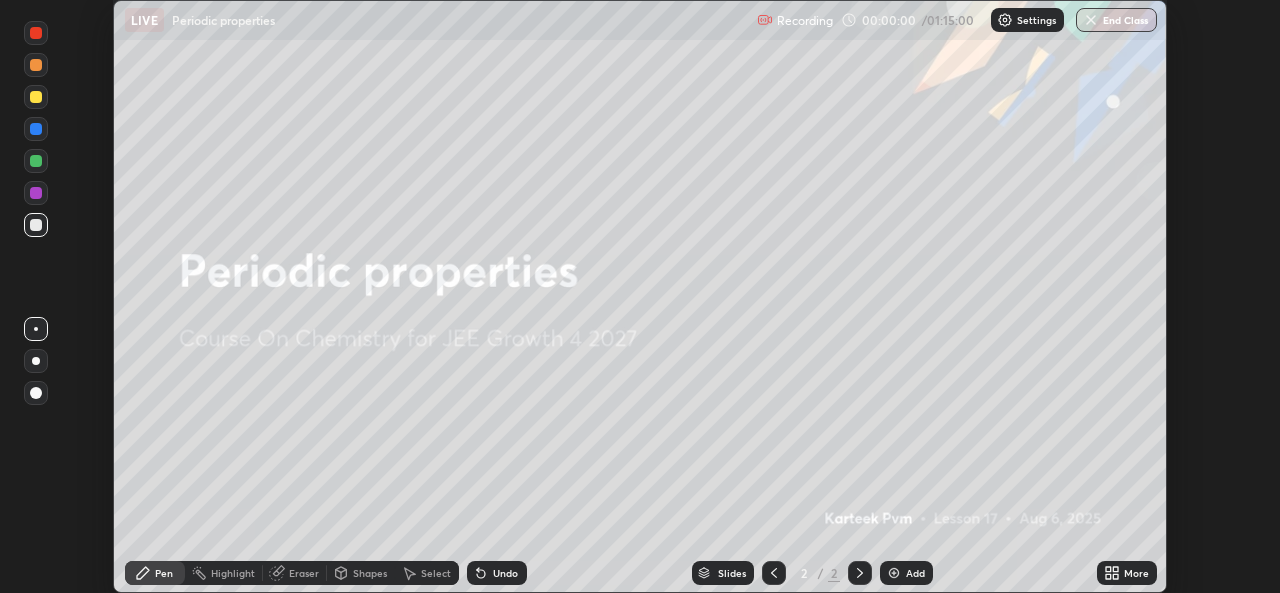 click 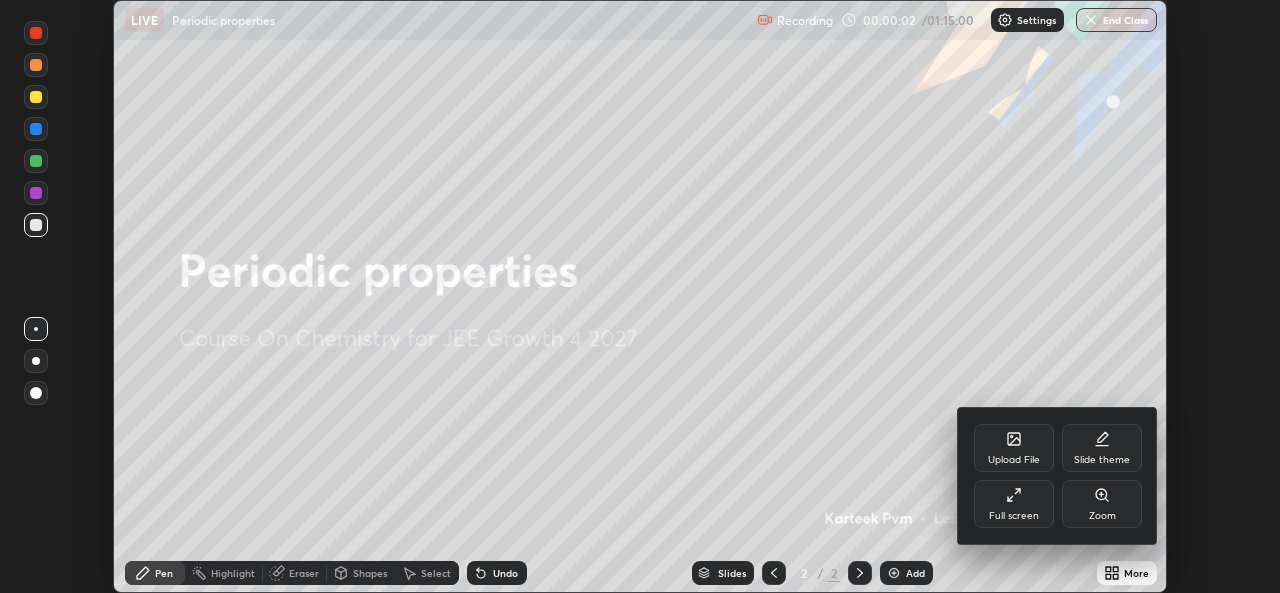 click on "Full screen" at bounding box center (1014, 504) 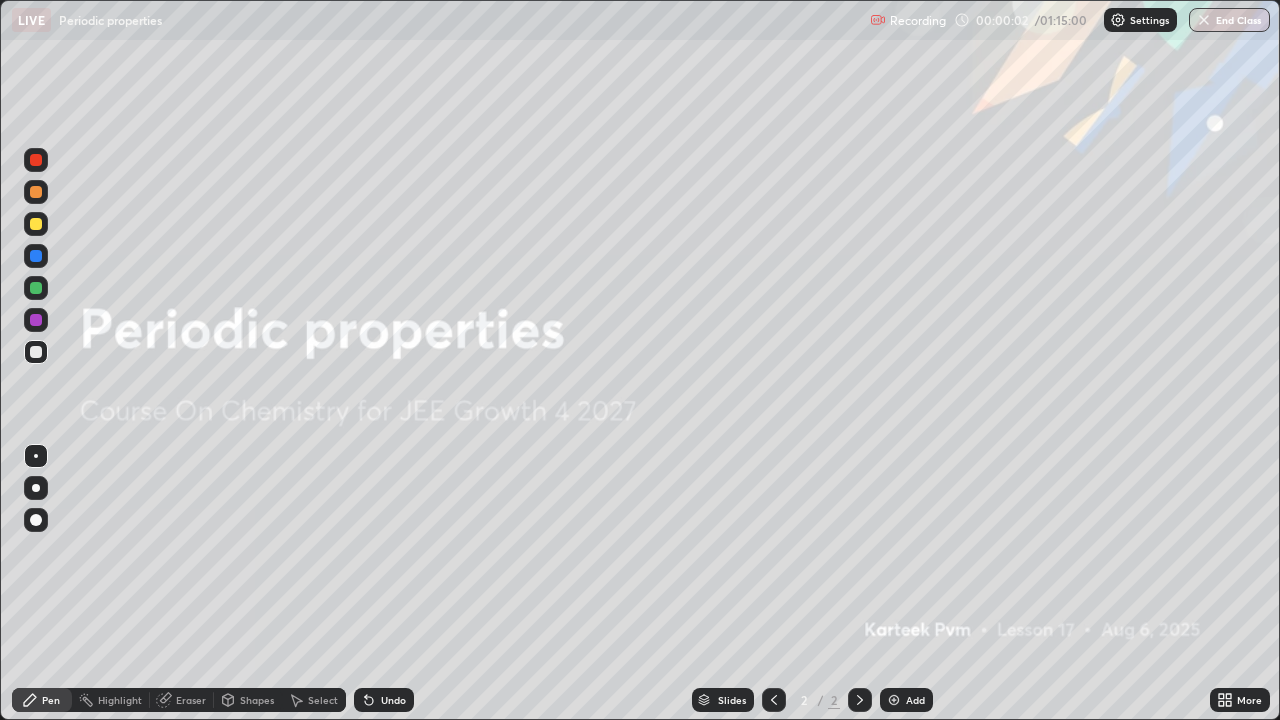 scroll, scrollTop: 99280, scrollLeft: 98720, axis: both 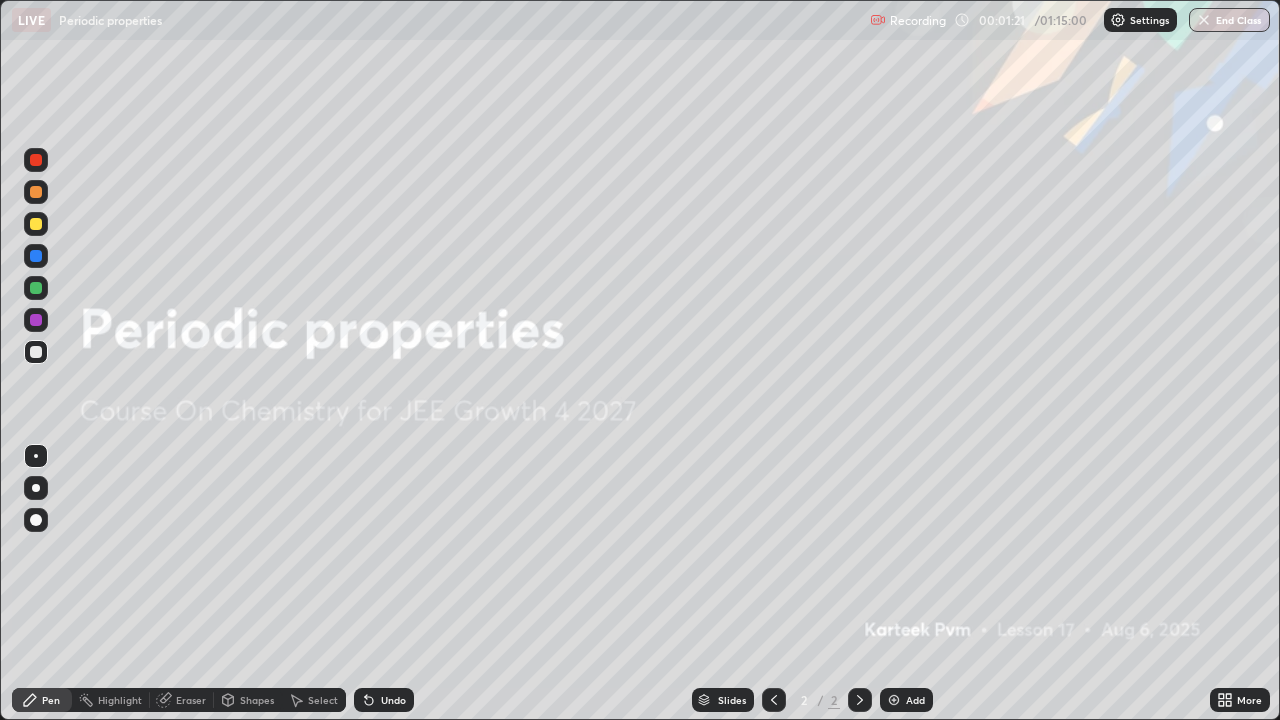 click at bounding box center (894, 700) 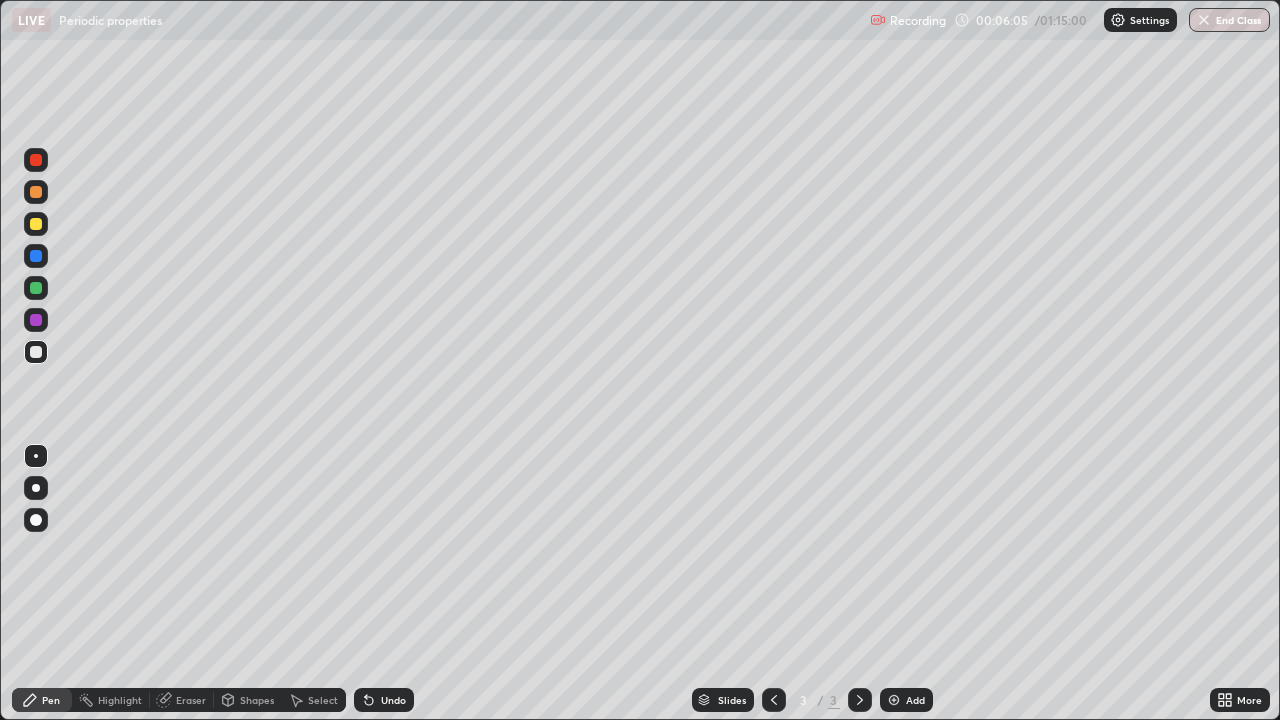 click at bounding box center (36, 224) 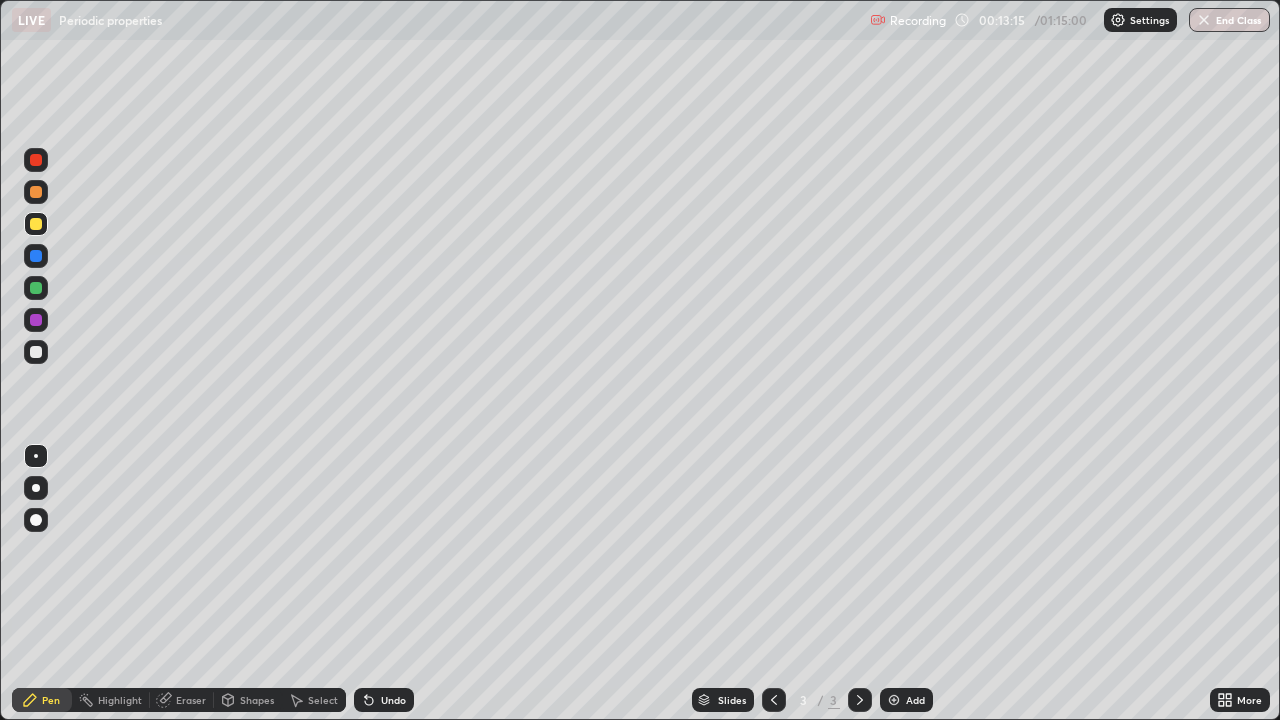click at bounding box center (894, 700) 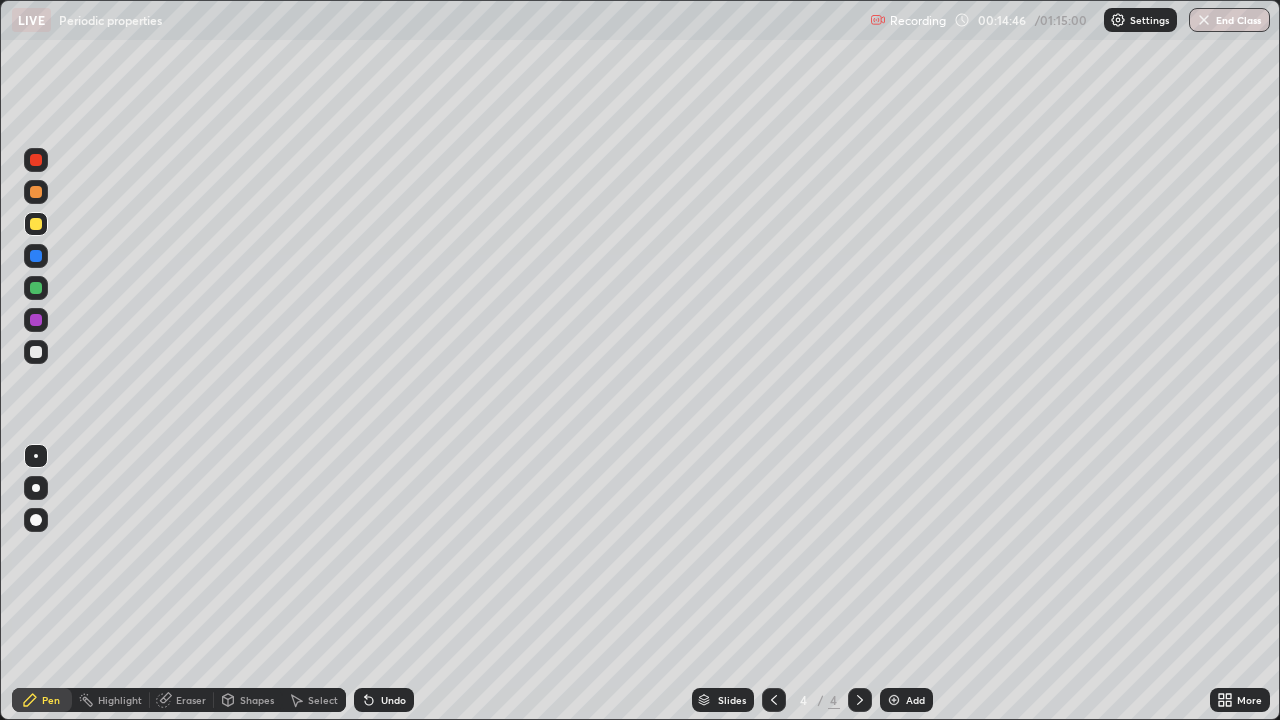 click at bounding box center [36, 352] 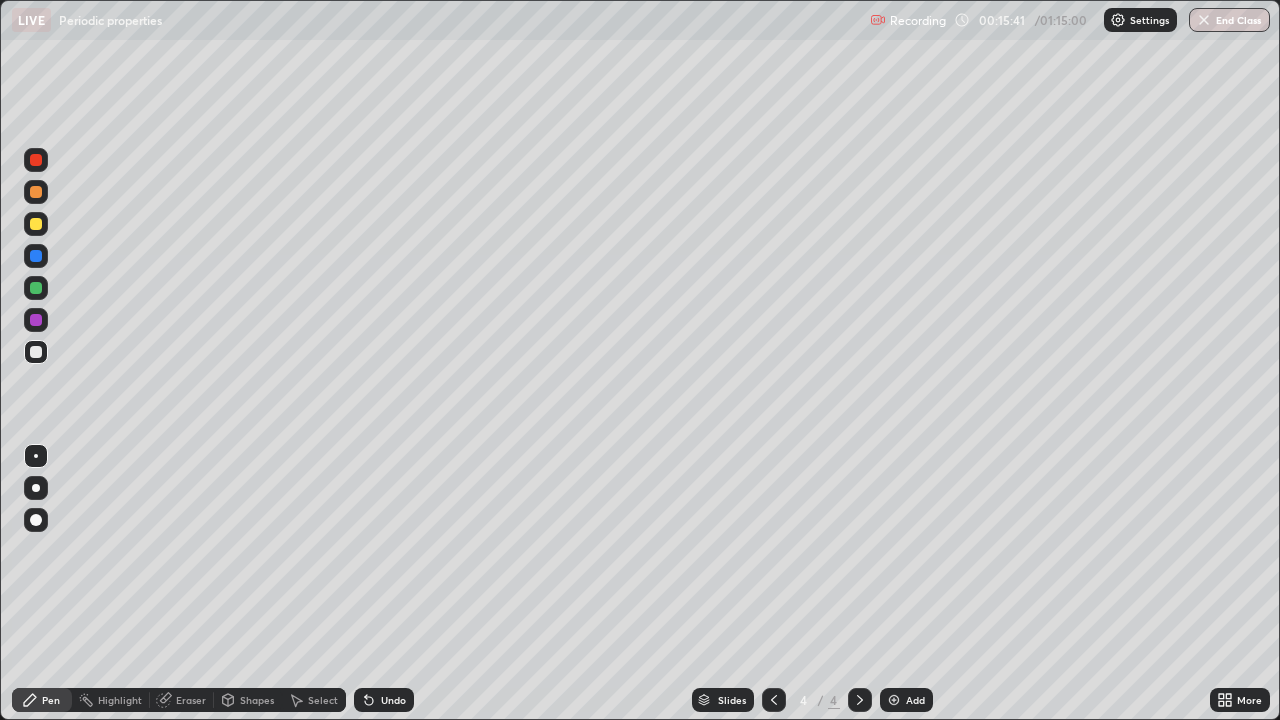click on "Undo" at bounding box center [393, 700] 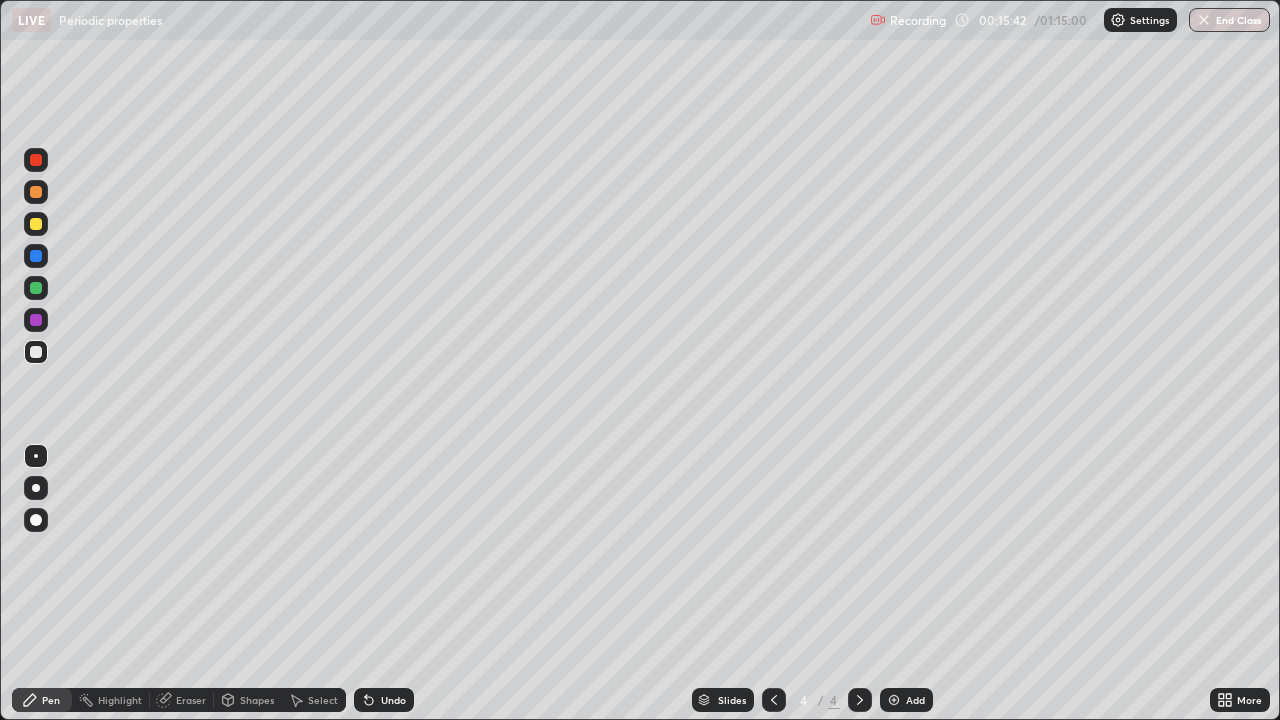 click on "Undo" at bounding box center (393, 700) 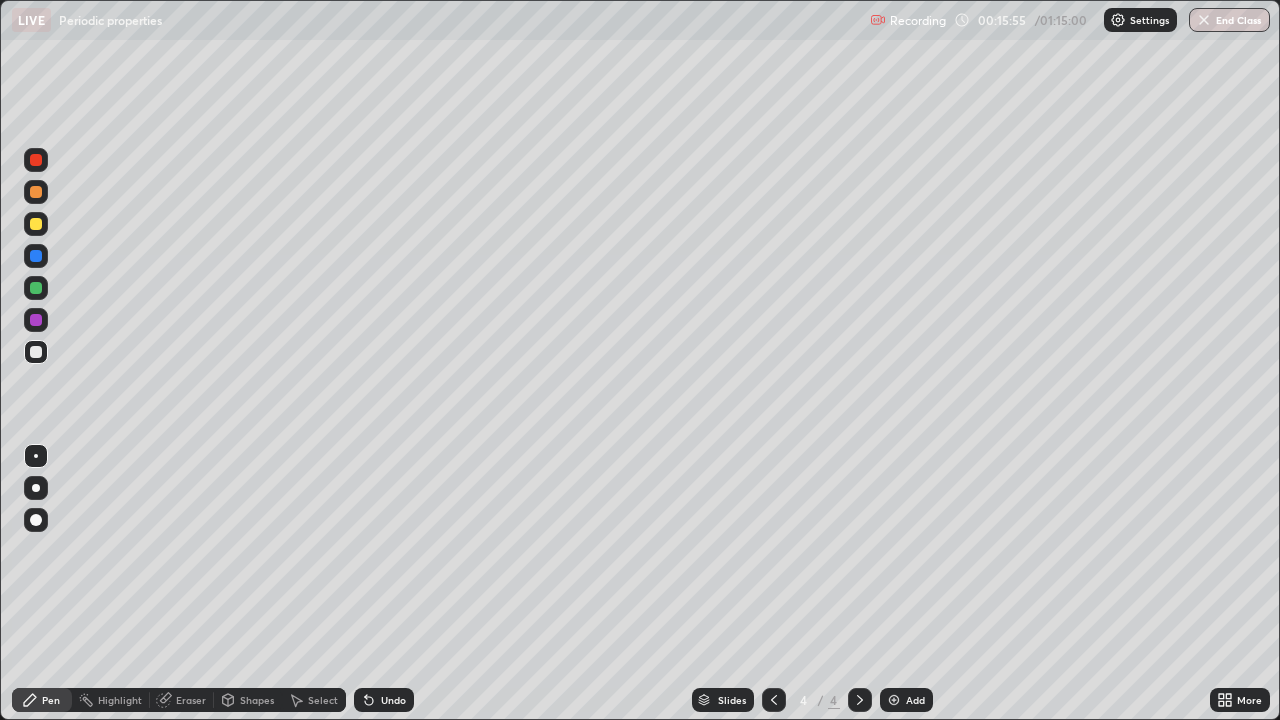 click at bounding box center [36, 224] 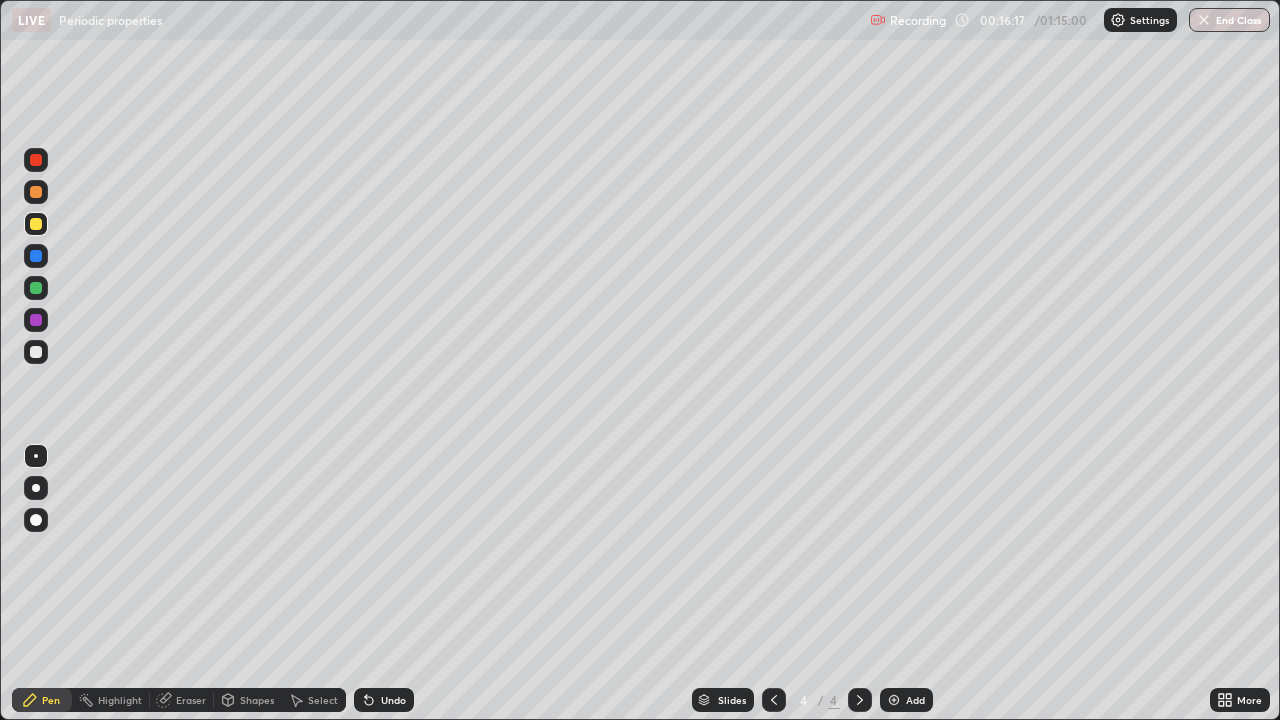 click on "Undo" at bounding box center (384, 700) 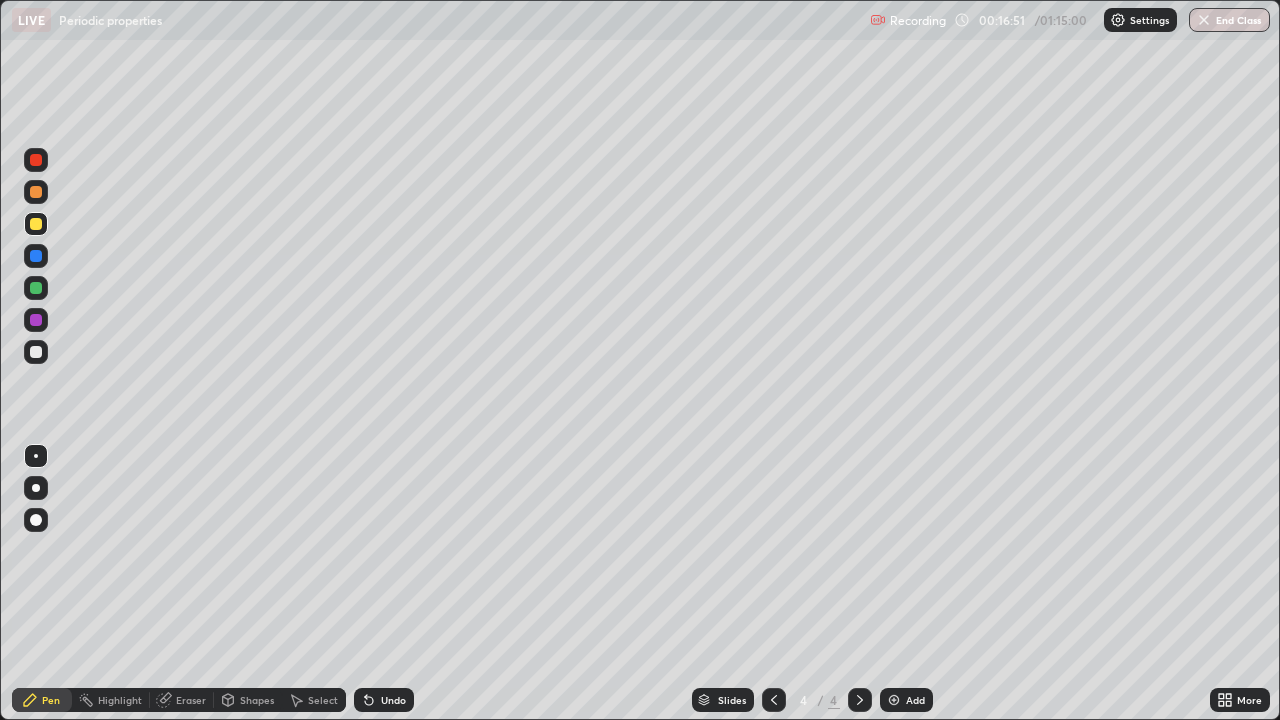 click on "Undo" at bounding box center [384, 700] 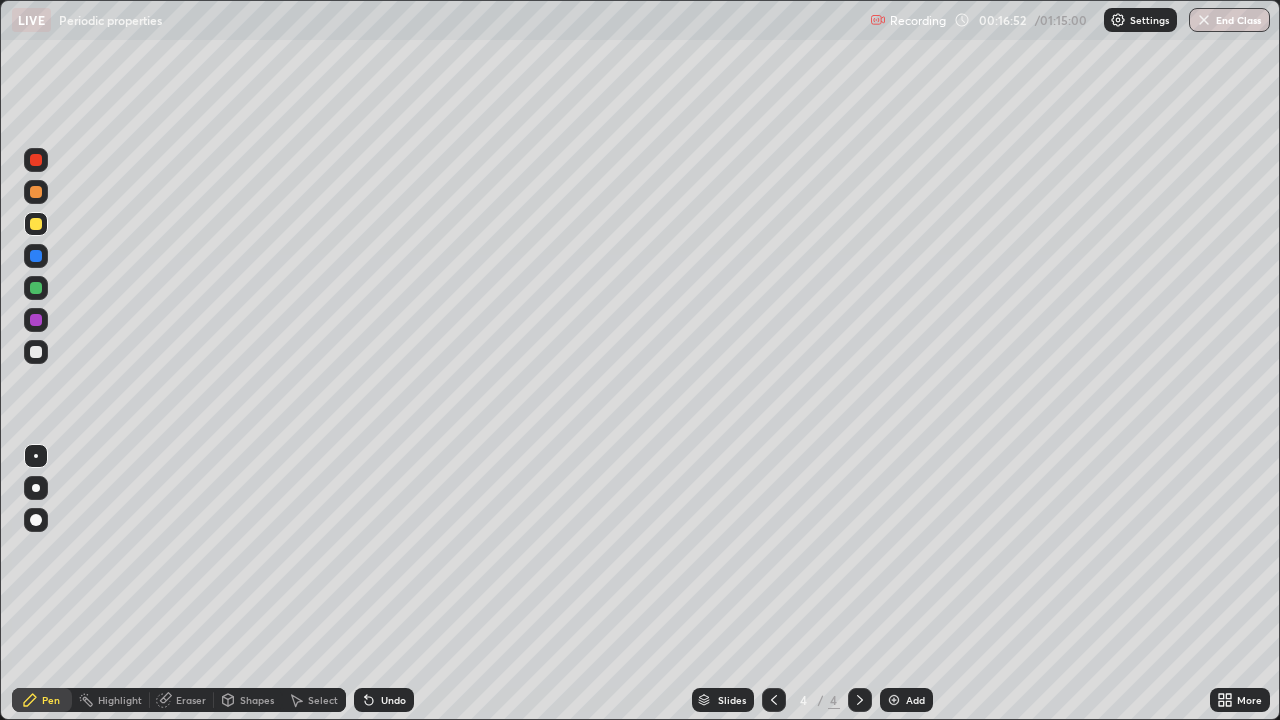 click on "Undo" at bounding box center [393, 700] 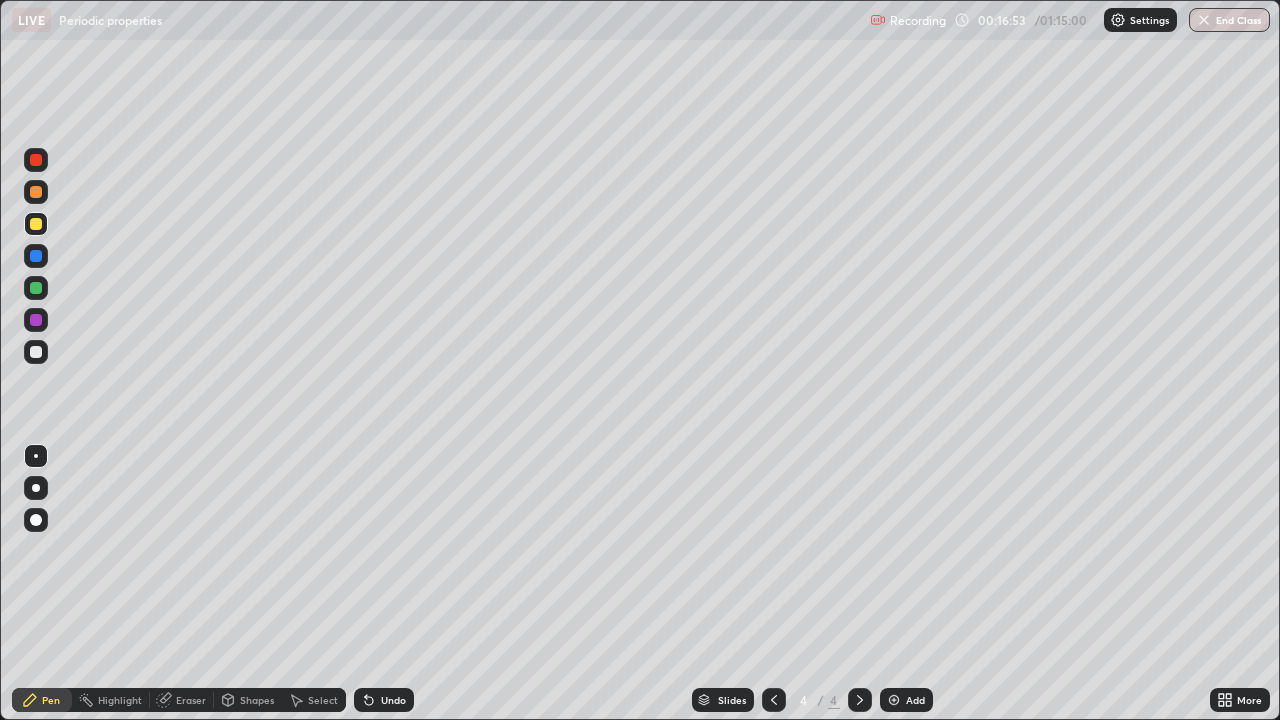 click on "Undo" at bounding box center (384, 700) 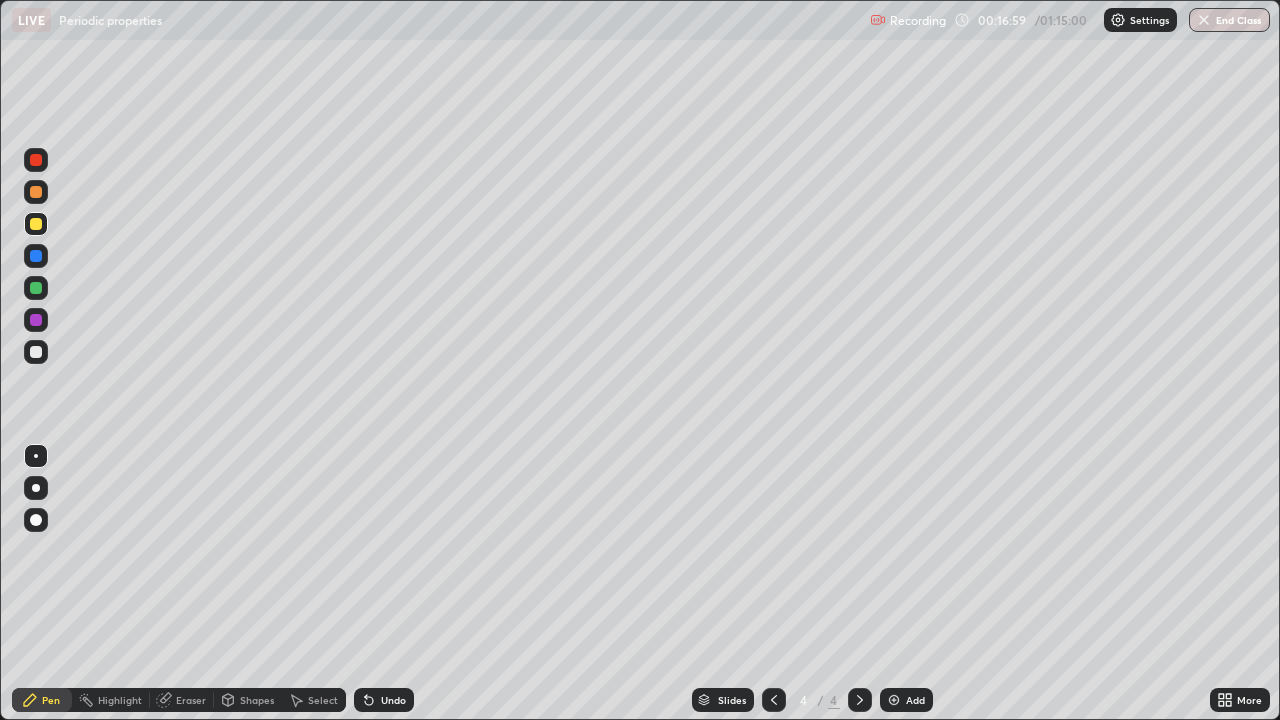 click on "Undo" at bounding box center [384, 700] 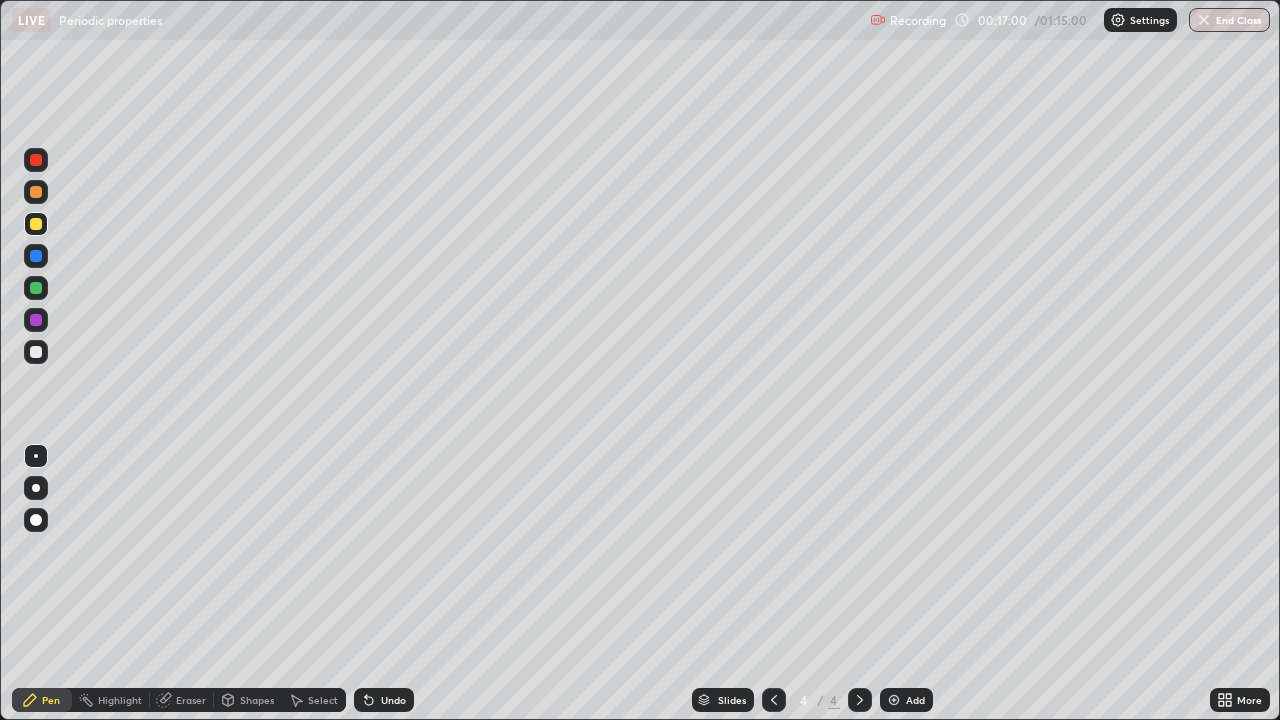 click on "Undo" at bounding box center (393, 700) 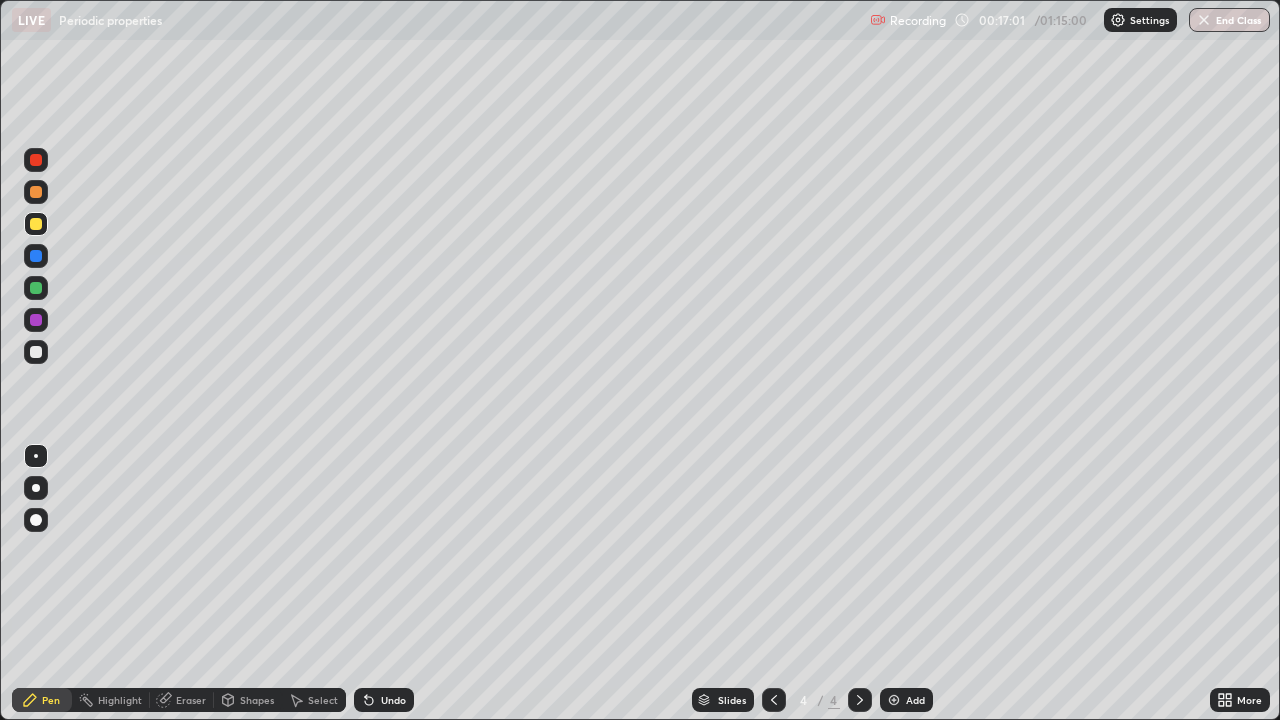 click on "Undo" at bounding box center [393, 700] 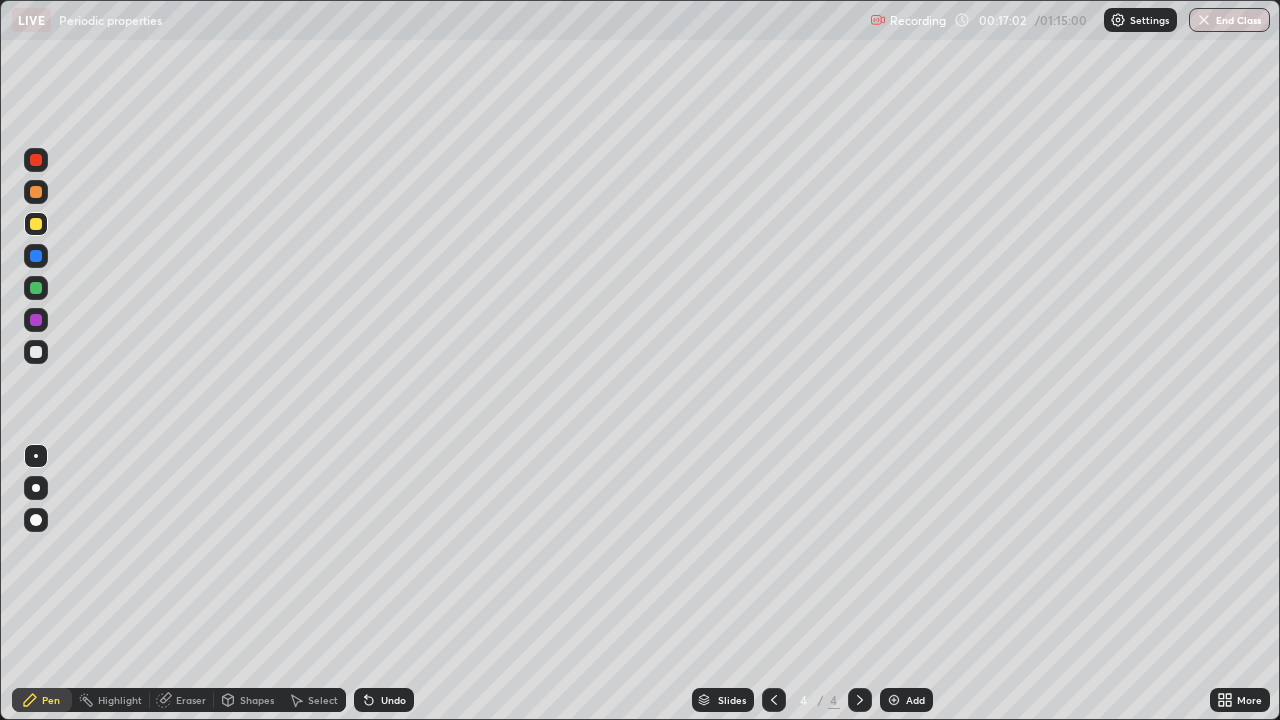 click on "Undo" at bounding box center [393, 700] 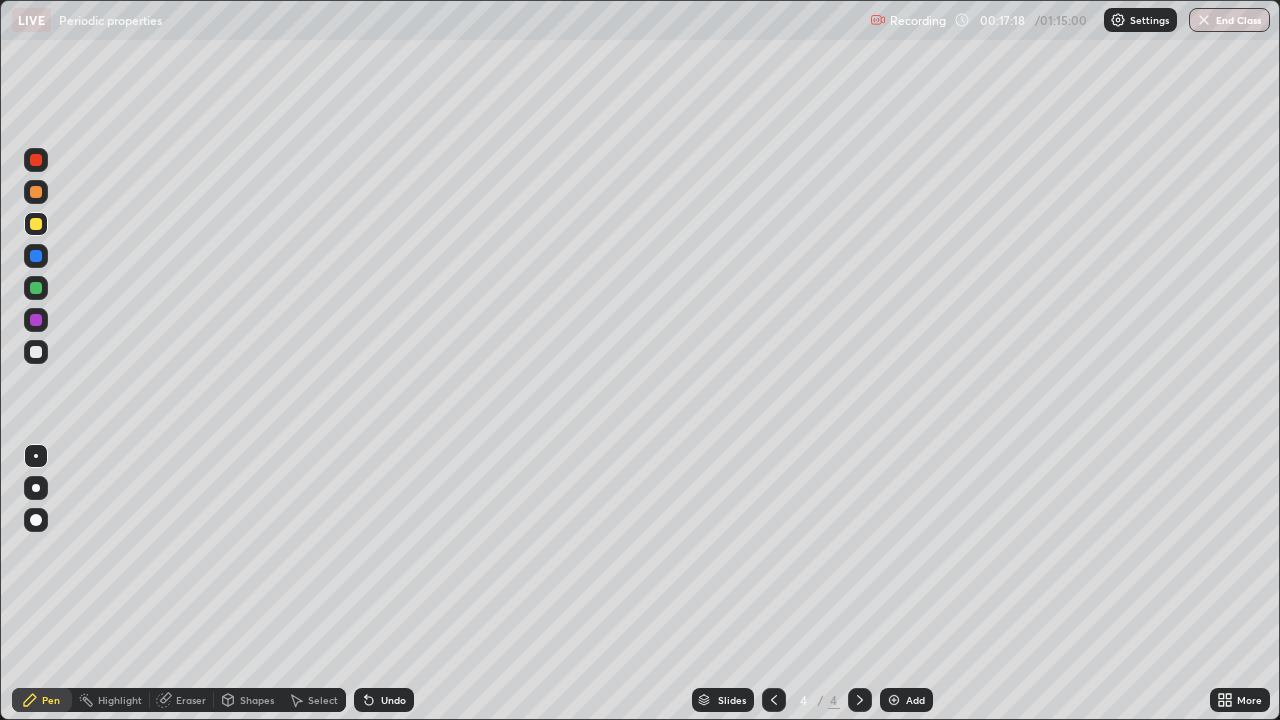click at bounding box center [36, 320] 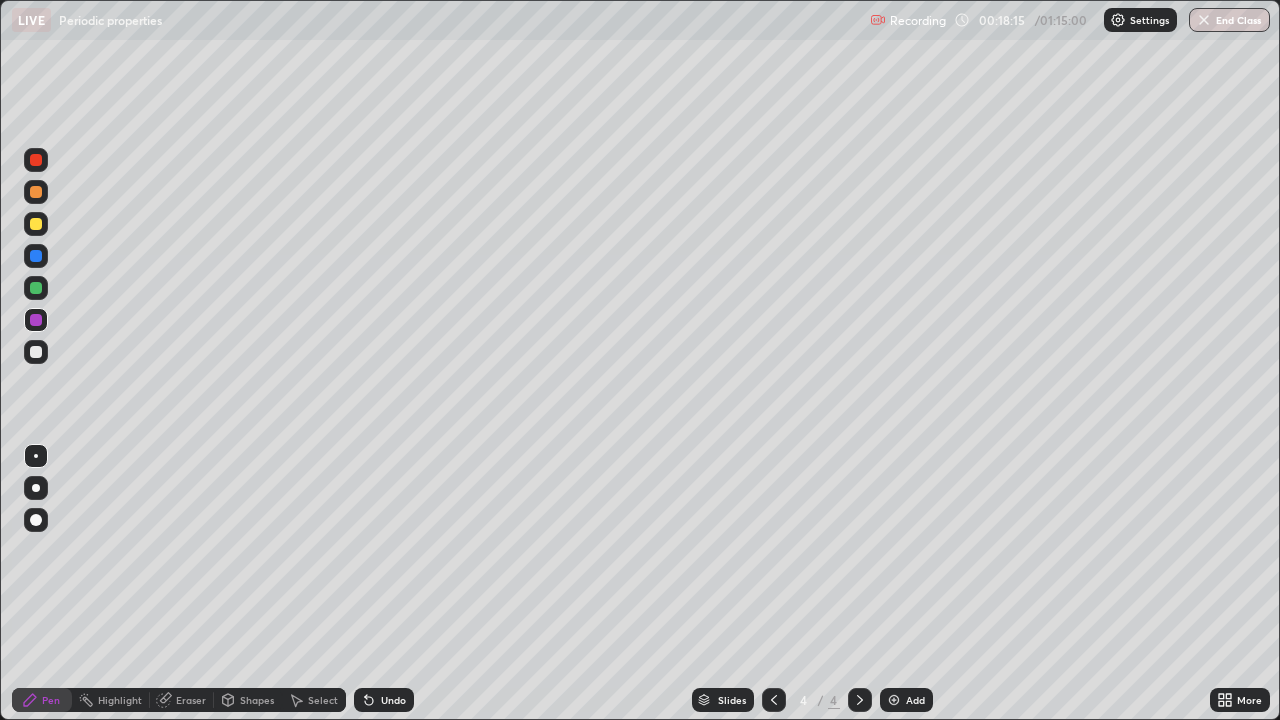 click at bounding box center (36, 352) 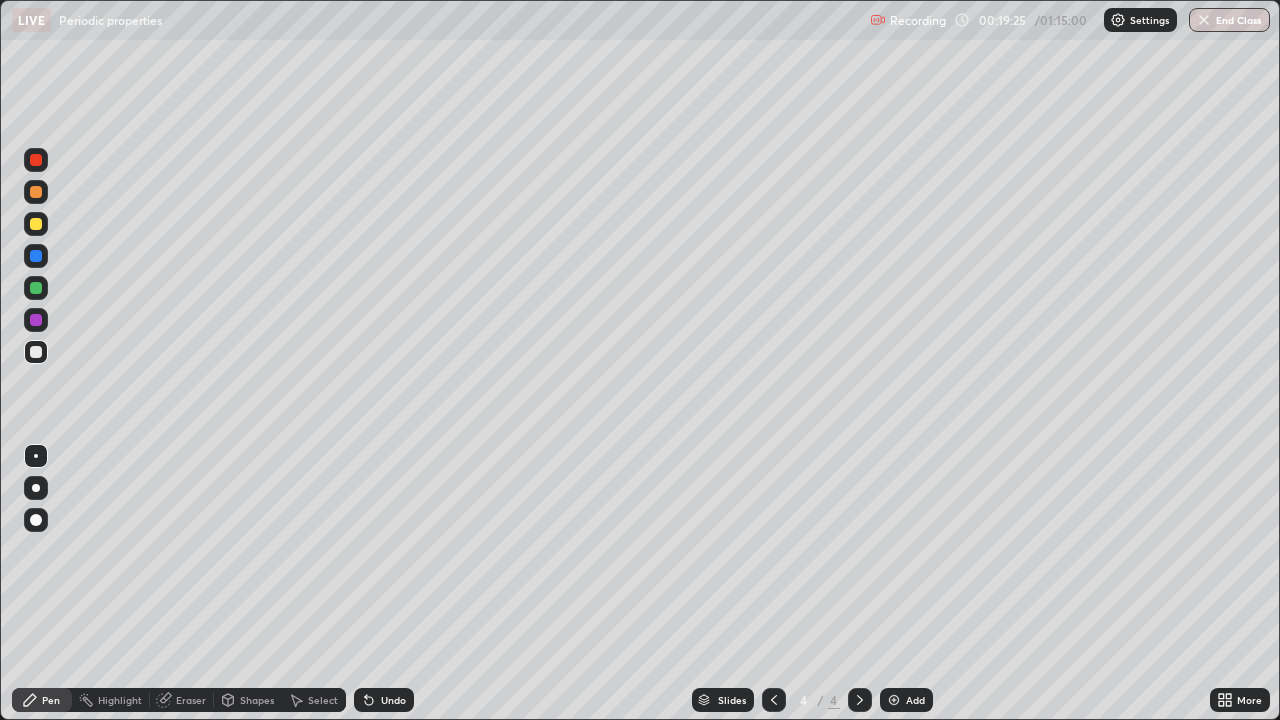 click at bounding box center (36, 224) 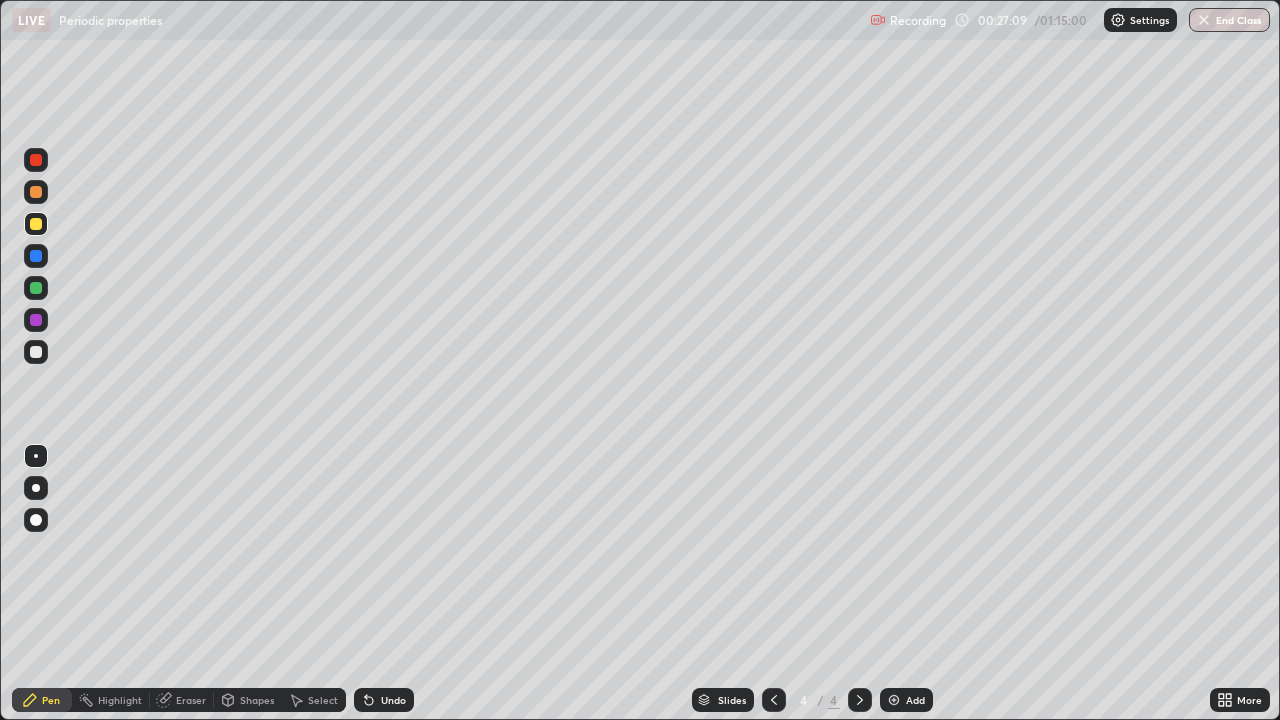 click at bounding box center [894, 700] 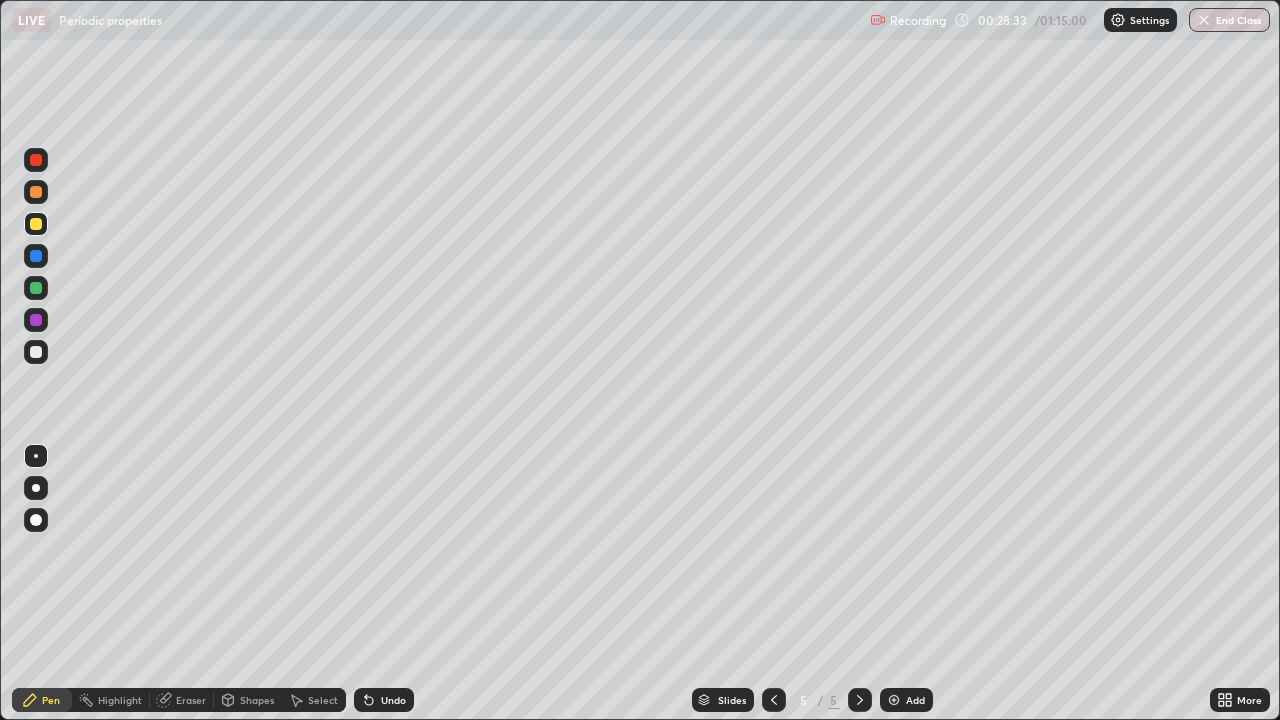 click 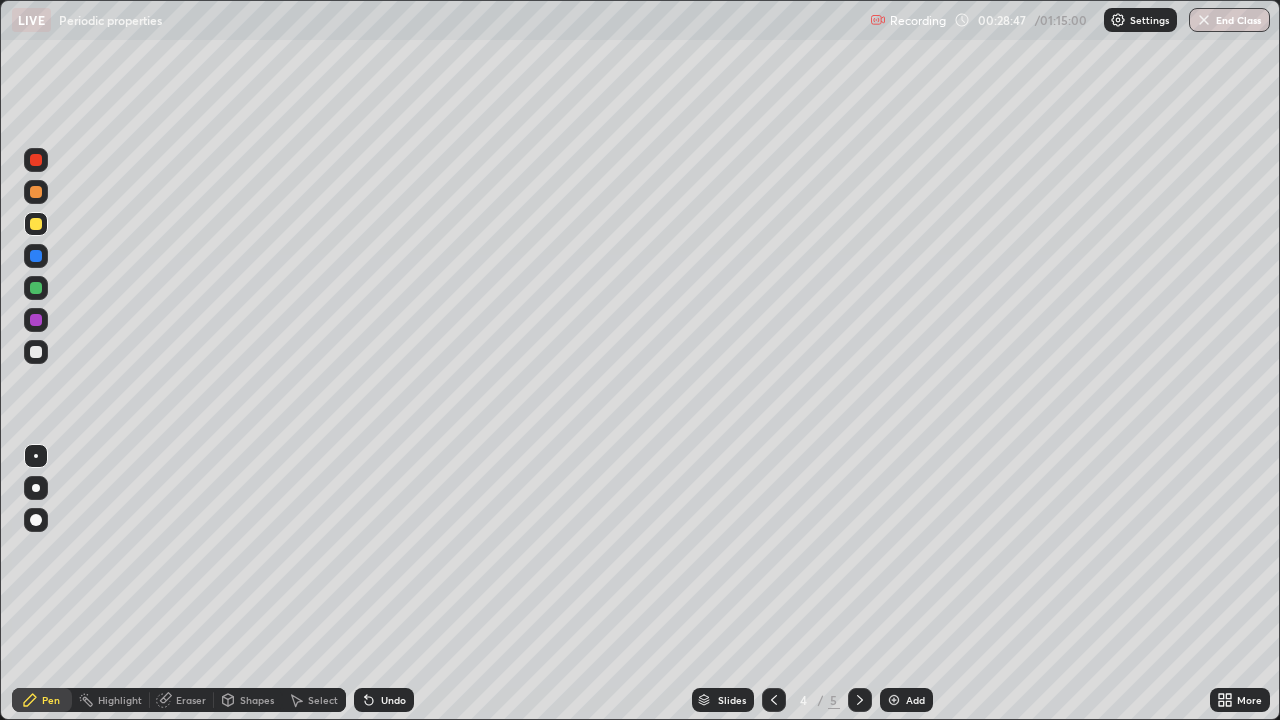 click 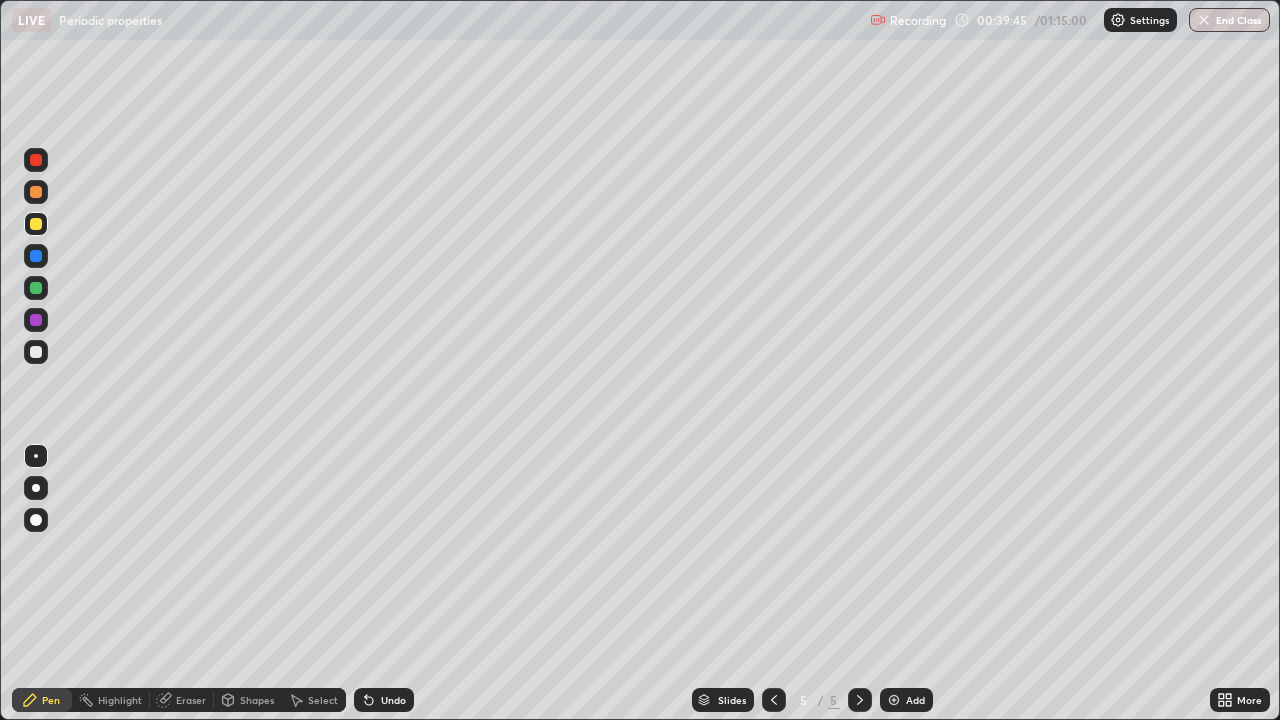 click on "Select" at bounding box center (314, 700) 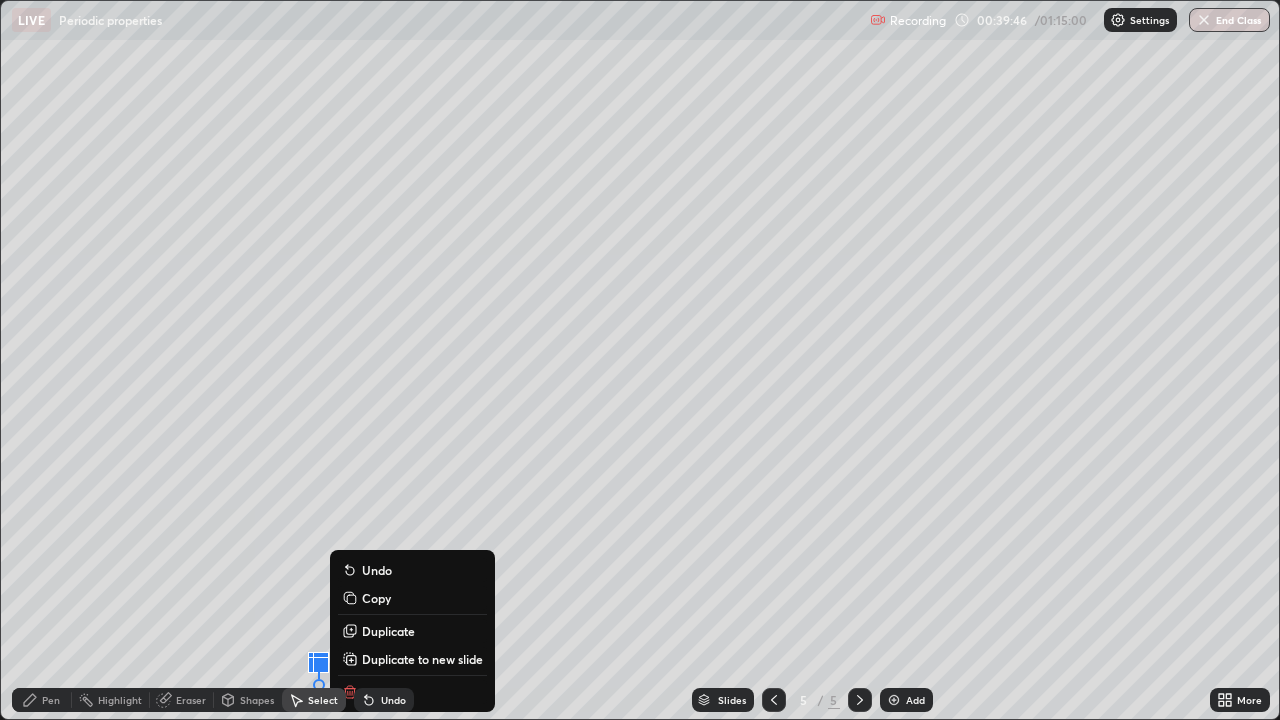 click on "0 ° Undo Copy Duplicate Duplicate to new slide Delete" at bounding box center (640, 360) 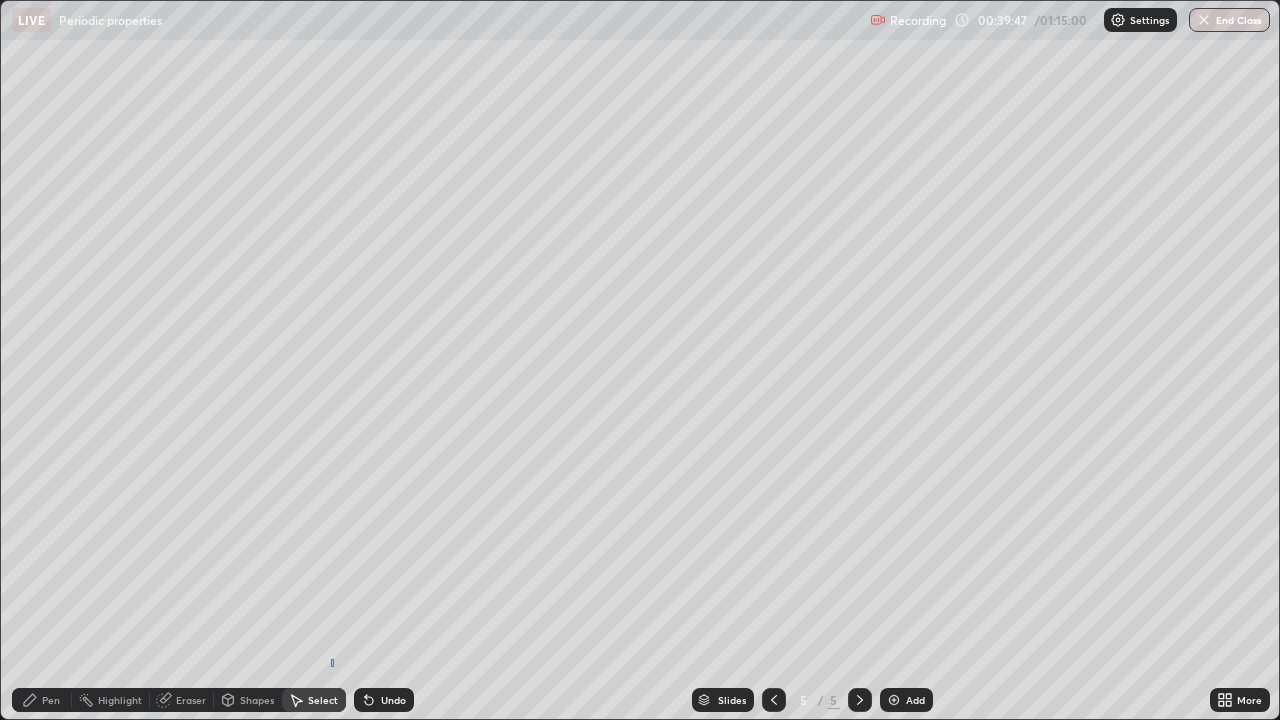 click on "0 ° Undo Copy Duplicate Duplicate to new slide Delete" at bounding box center (640, 360) 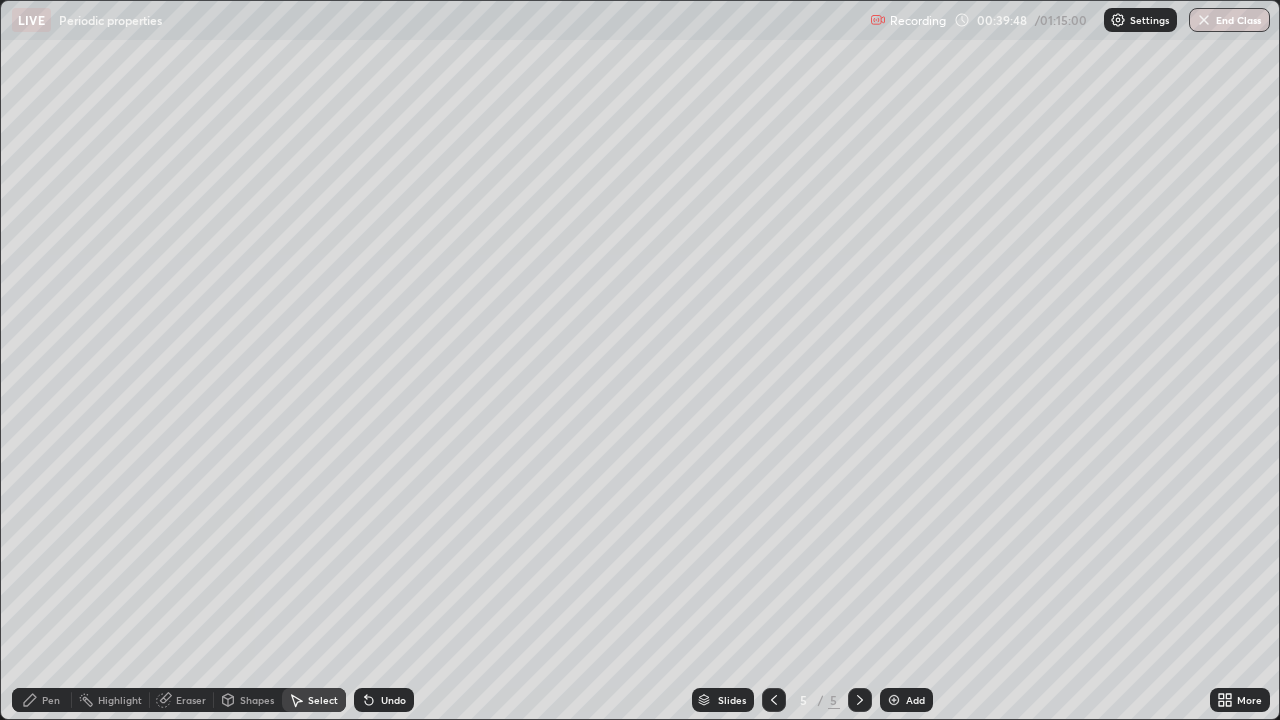 click 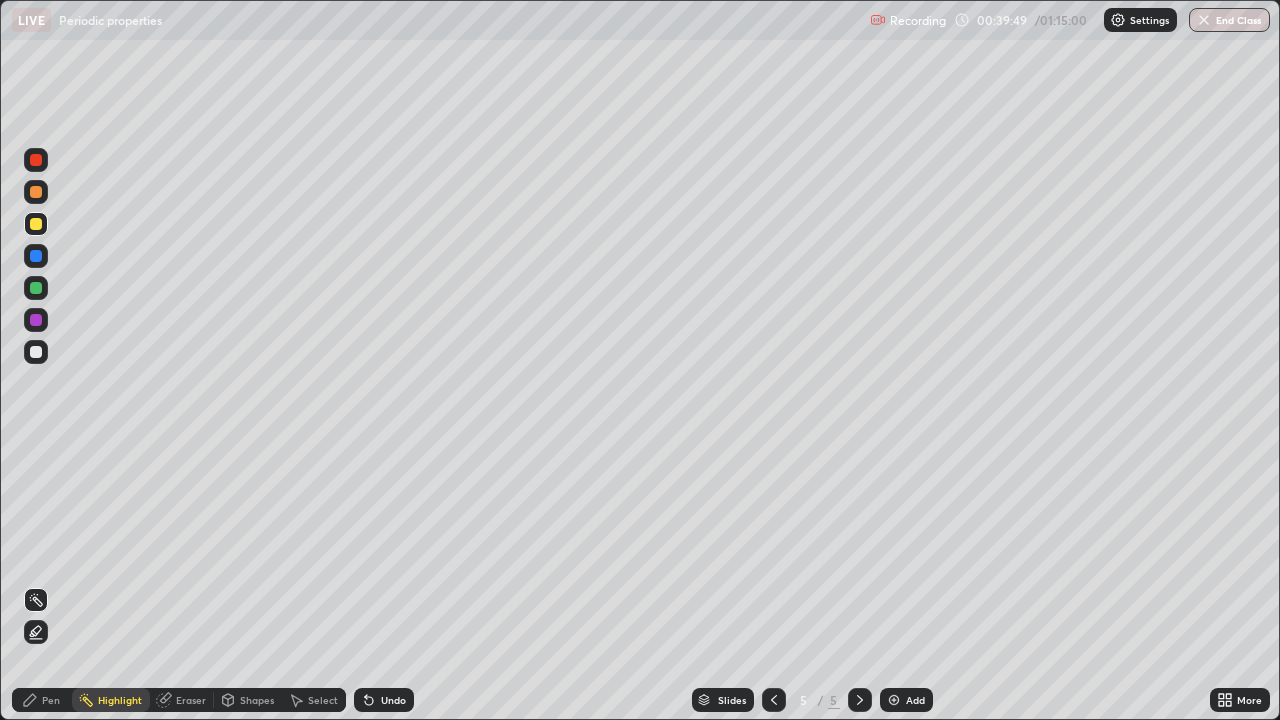 click on "Pen" at bounding box center (42, 700) 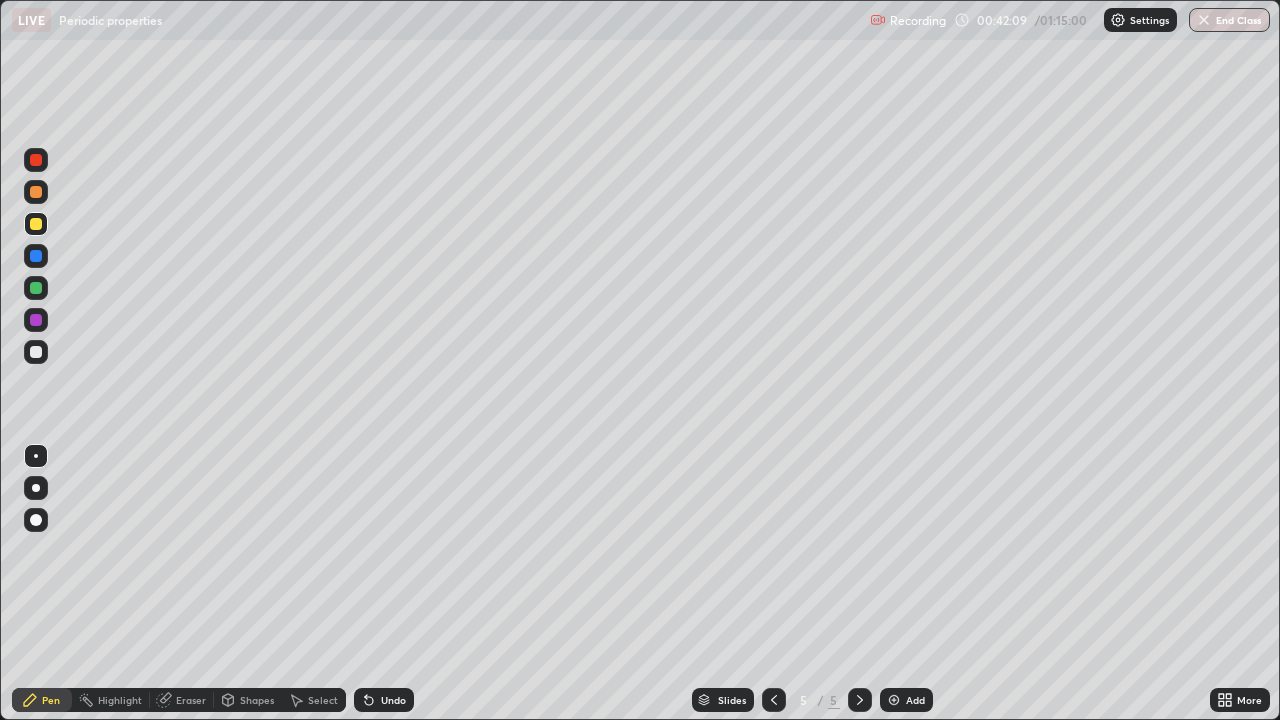 click on "Eraser" at bounding box center (191, 700) 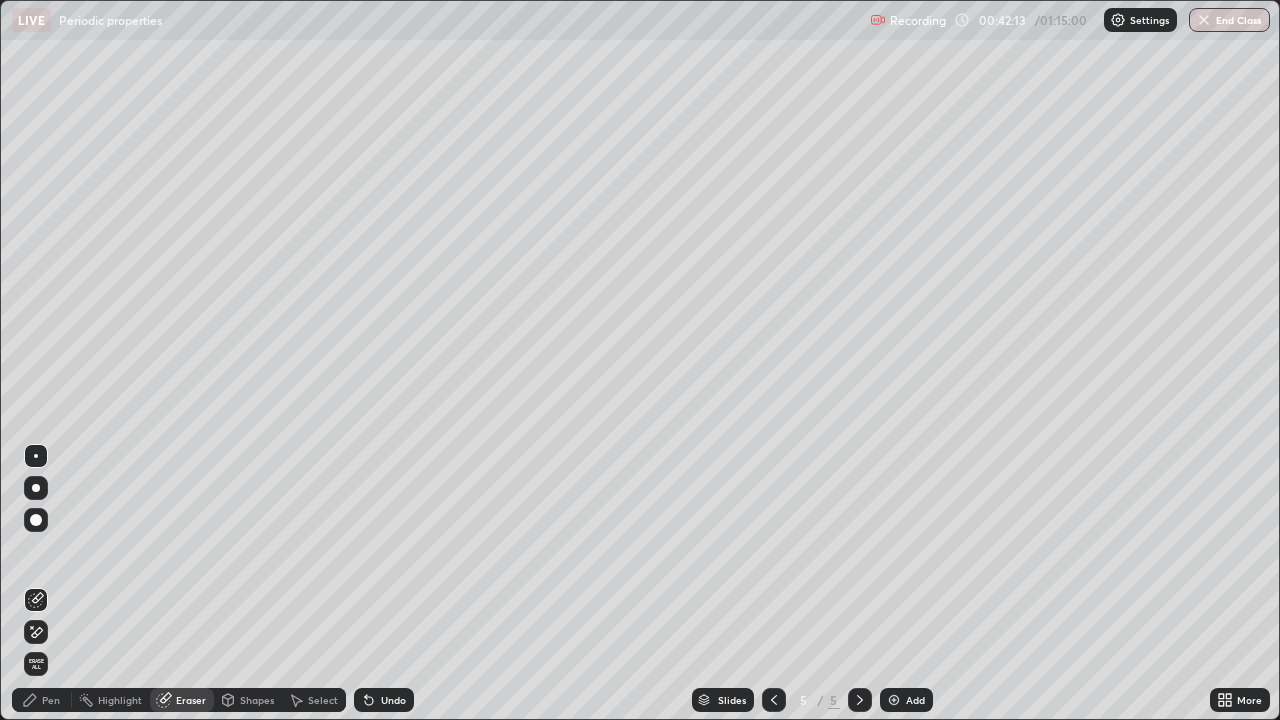 click on "Pen" at bounding box center [51, 700] 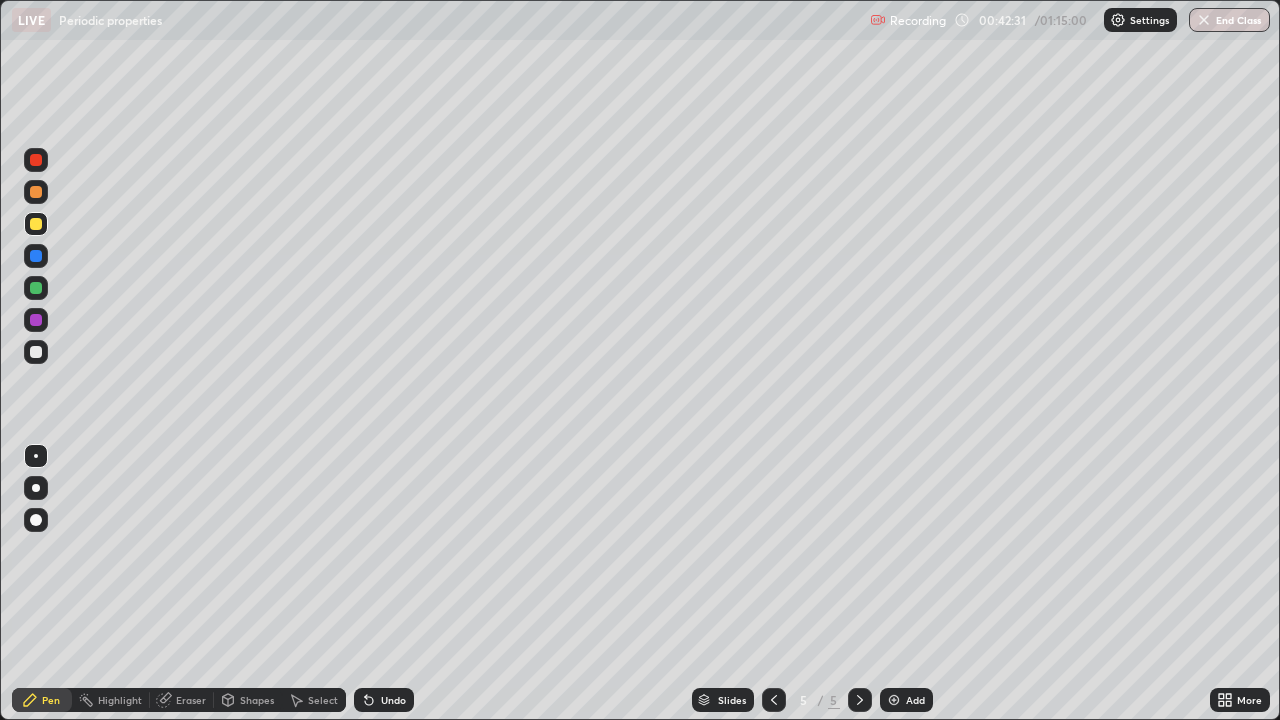 click at bounding box center [36, 352] 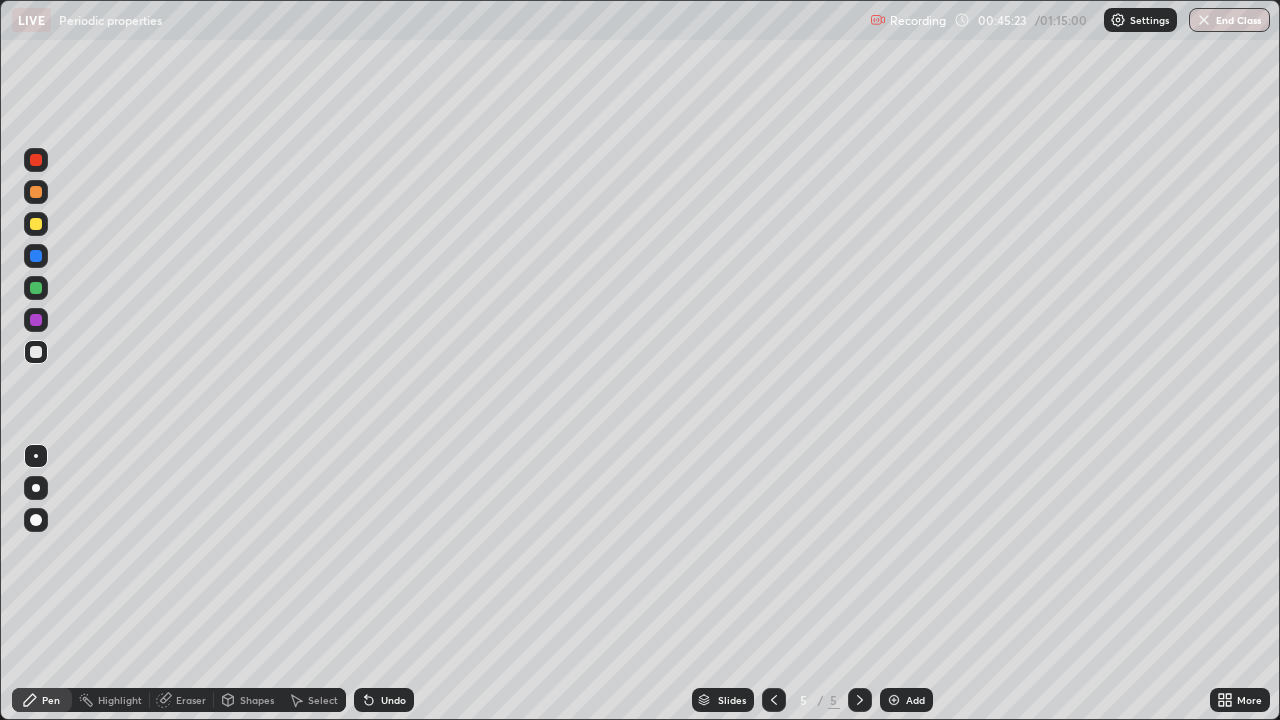 click at bounding box center [36, 224] 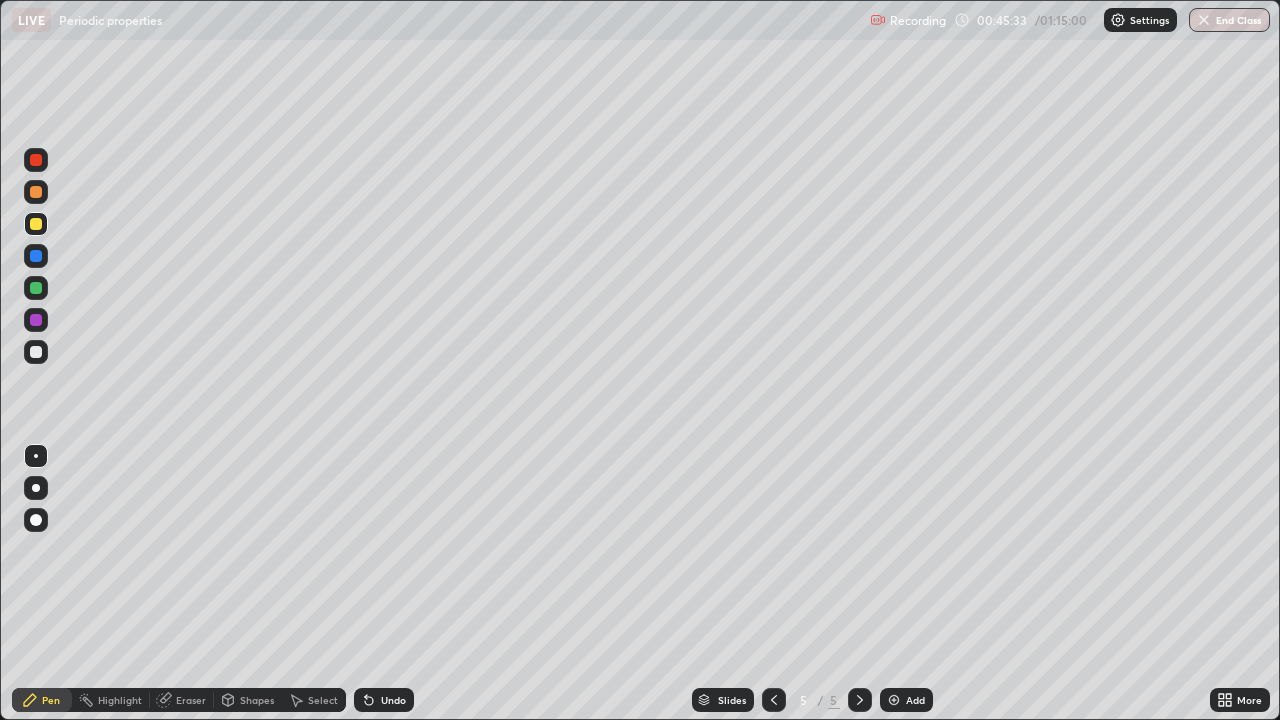 click at bounding box center (36, 352) 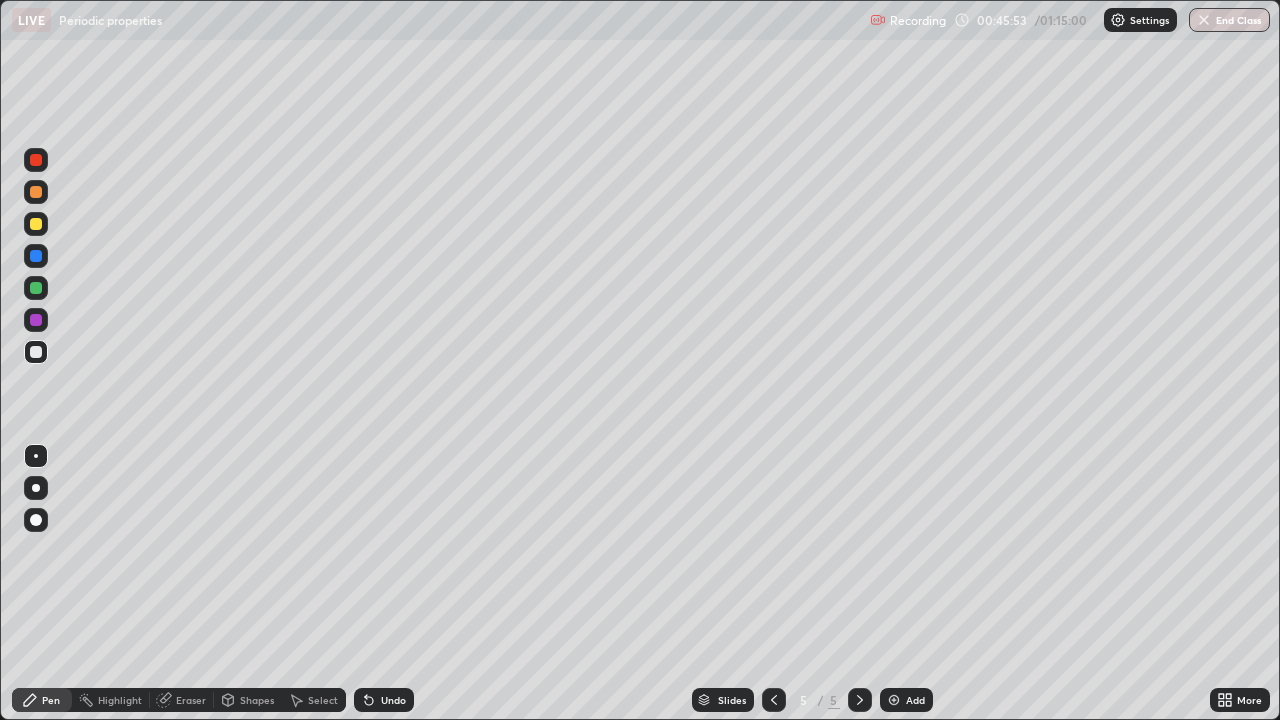 click on "Undo" at bounding box center [393, 700] 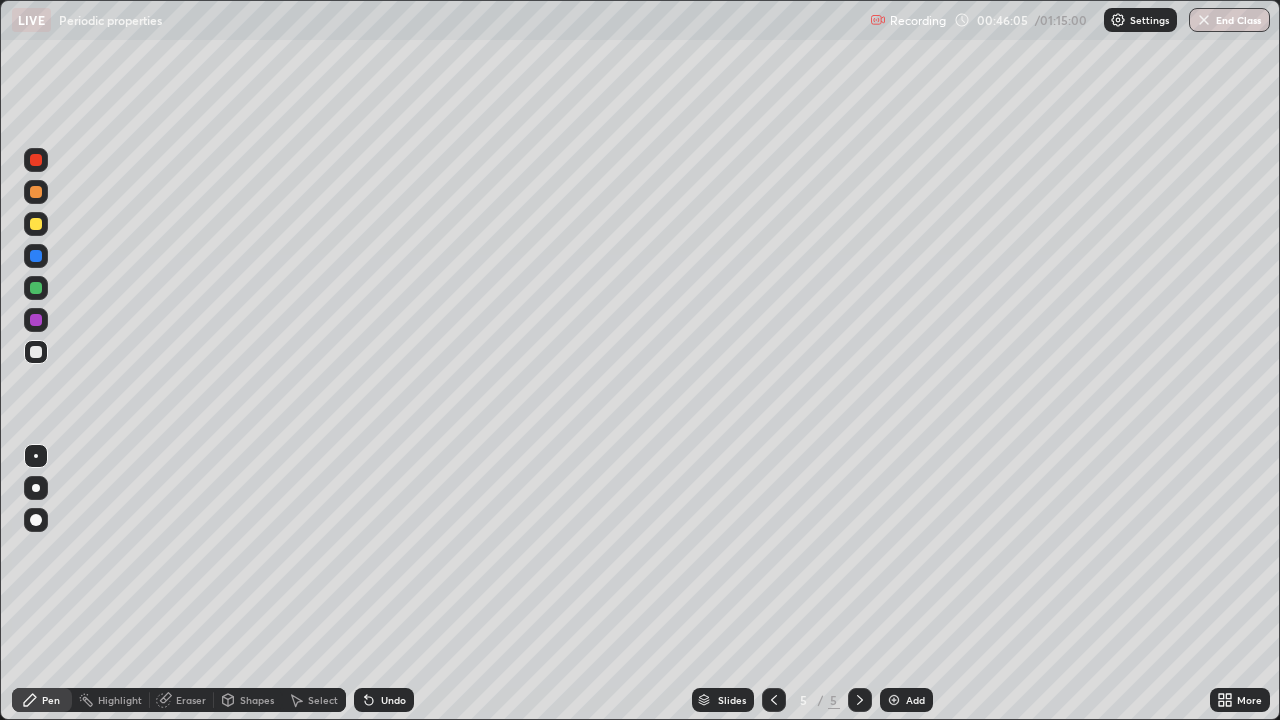 click at bounding box center (36, 224) 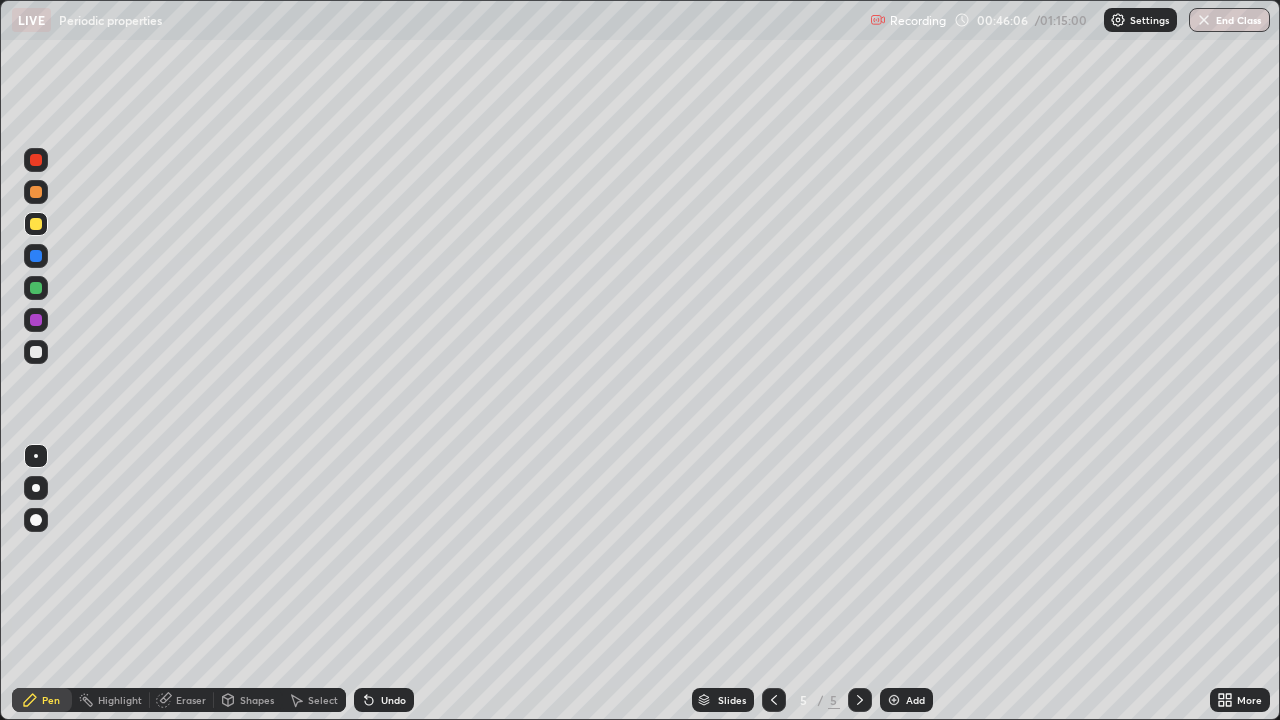 click at bounding box center [36, 352] 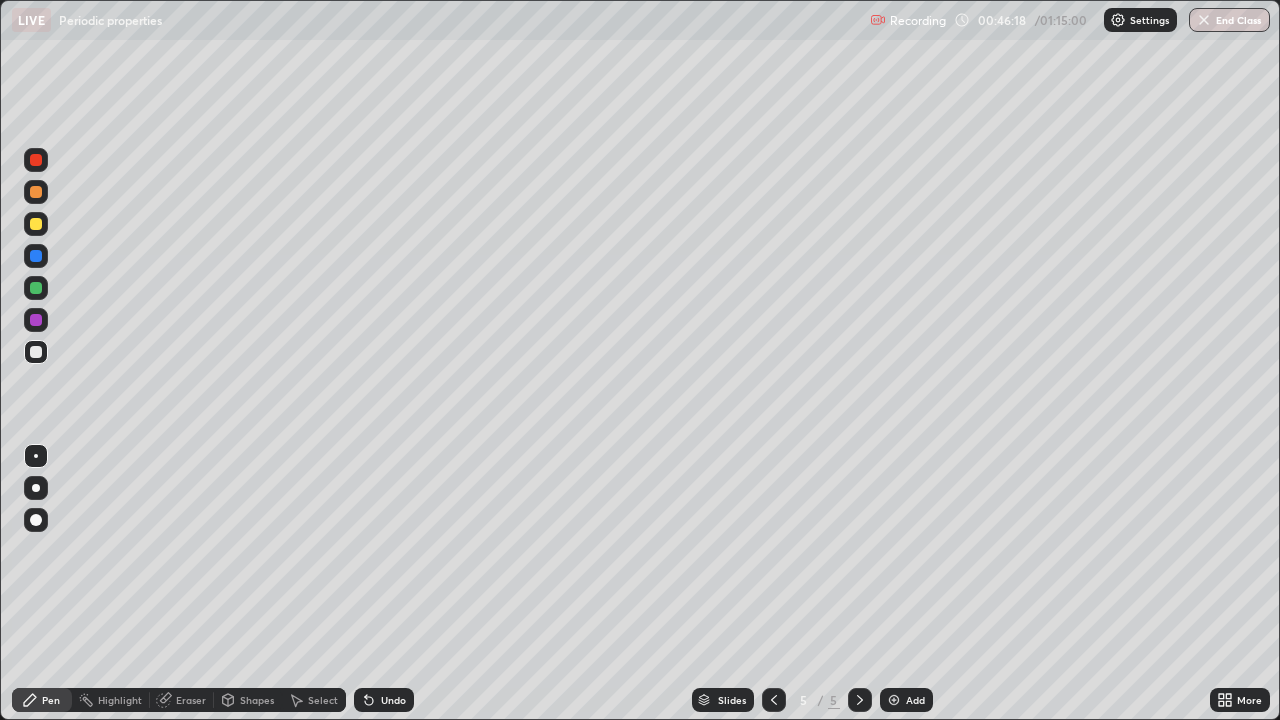 click on "Undo" at bounding box center [393, 700] 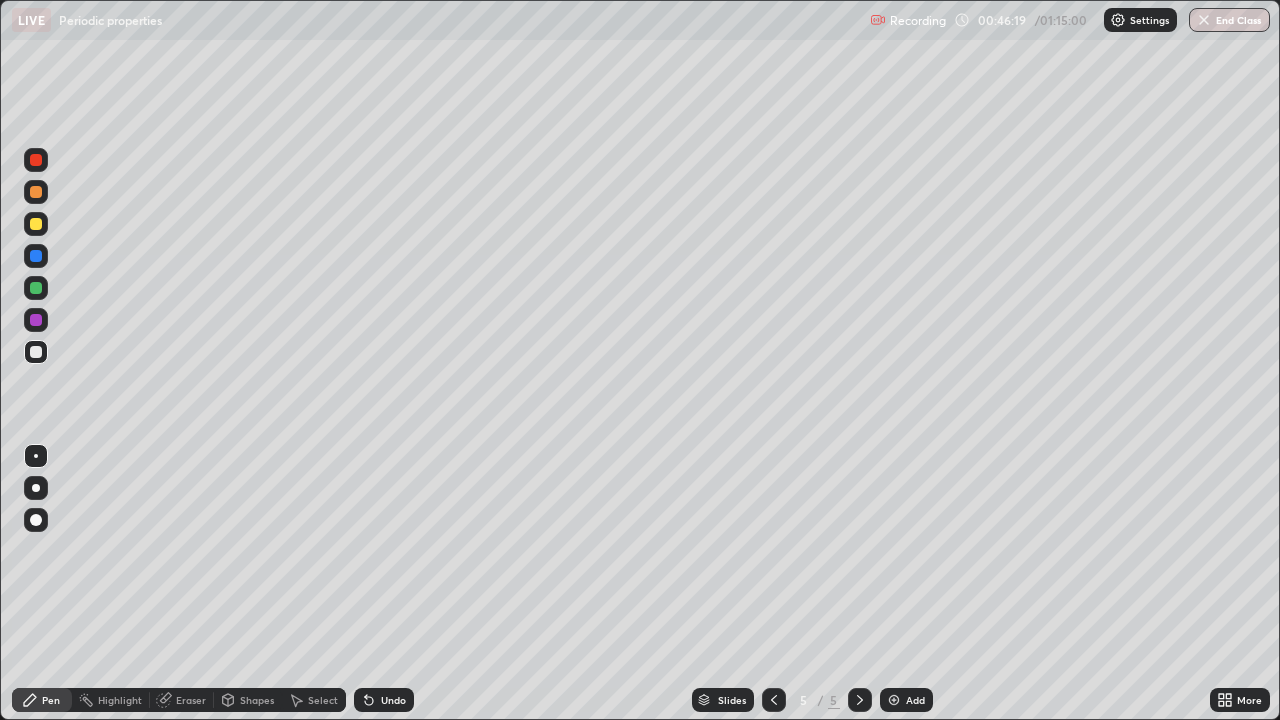click on "Undo" at bounding box center (384, 700) 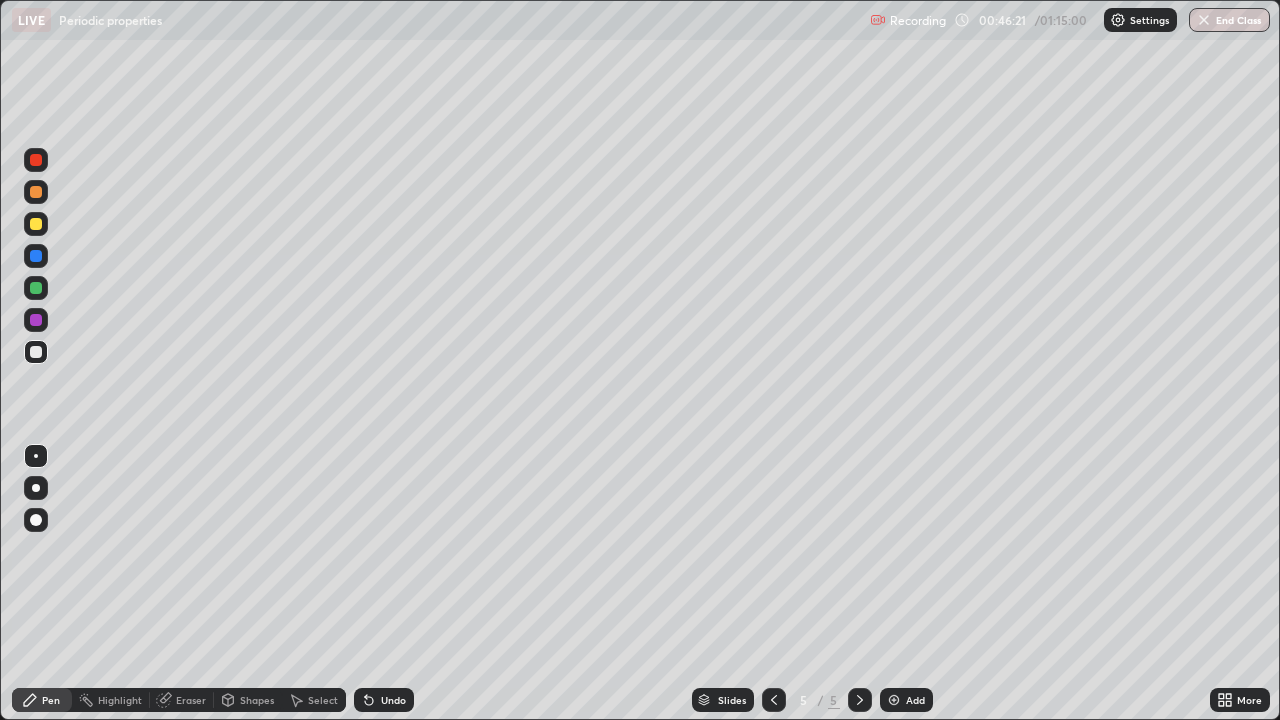 click at bounding box center (36, 224) 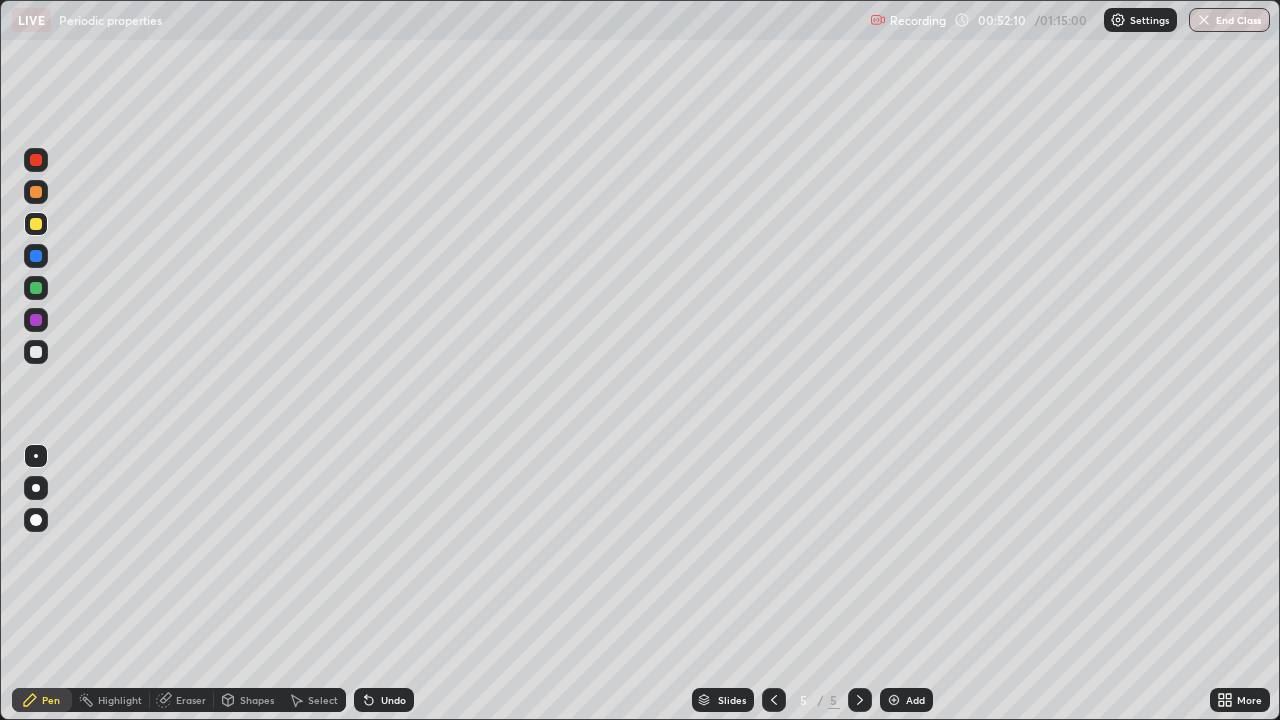 click on "Add" at bounding box center (915, 700) 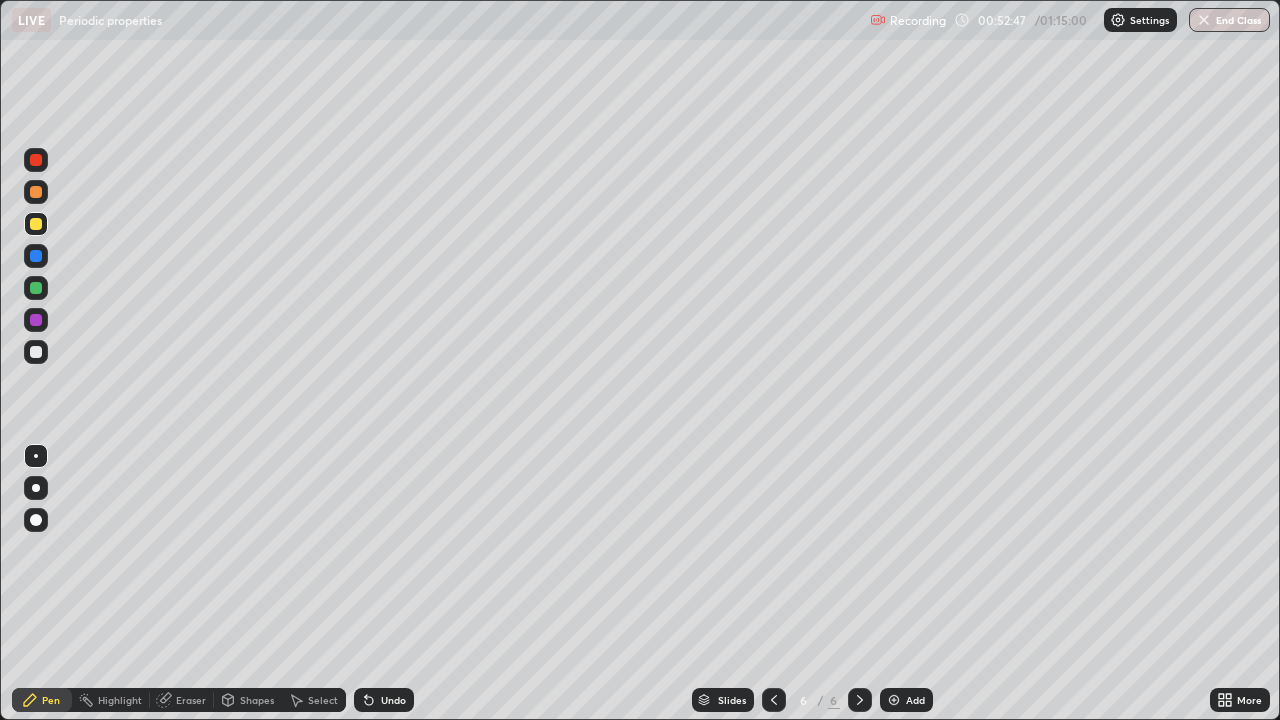 click on "Pen" at bounding box center (51, 700) 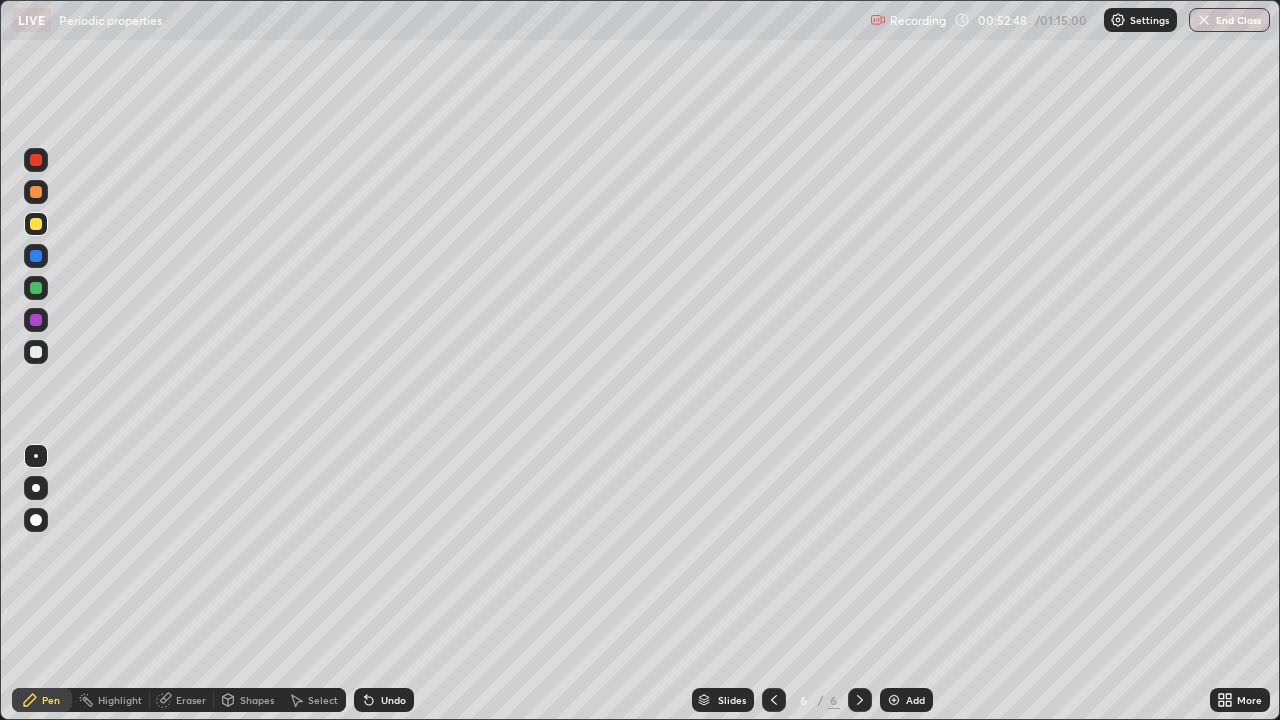 click on "Pen" at bounding box center [51, 700] 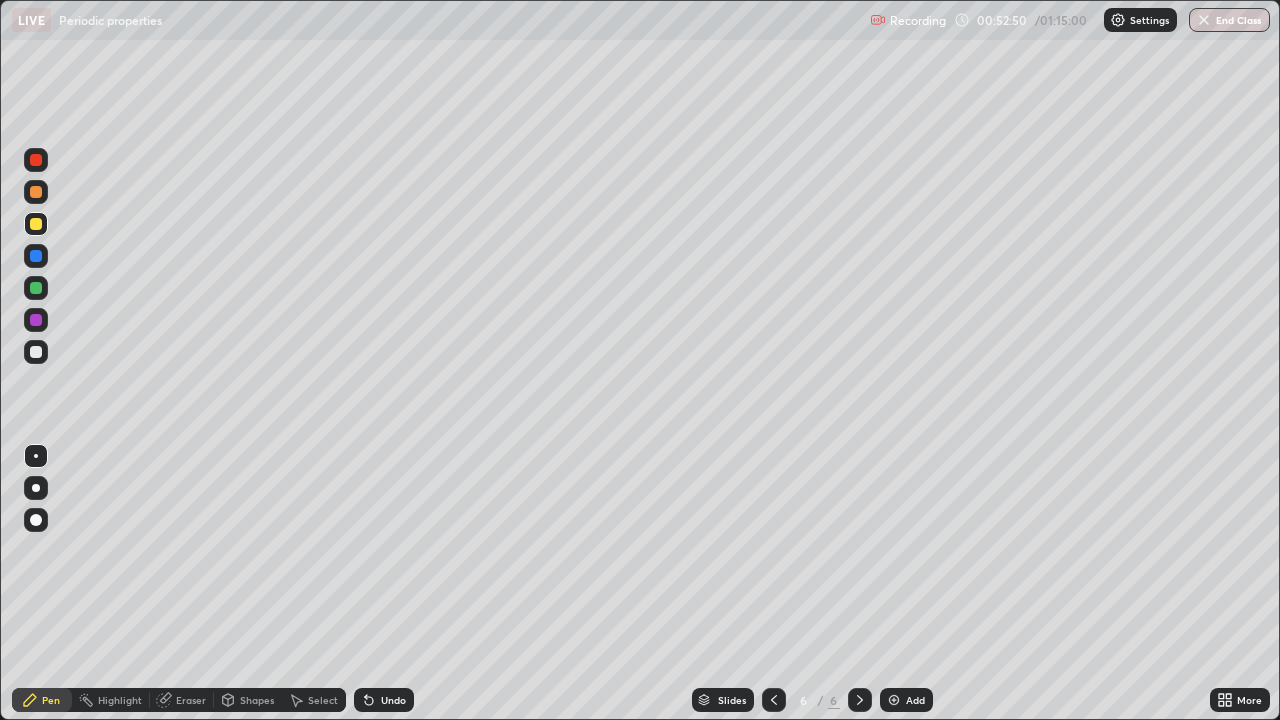 click at bounding box center (36, 352) 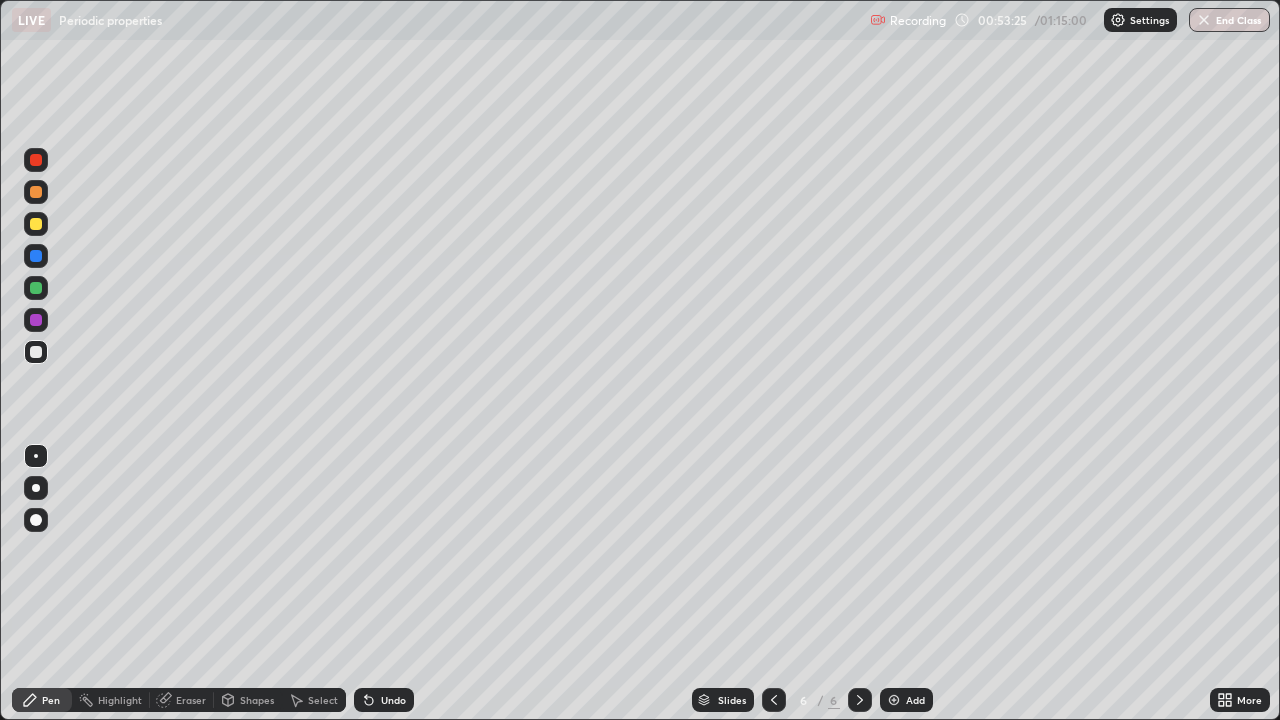click on "Eraser" at bounding box center (191, 700) 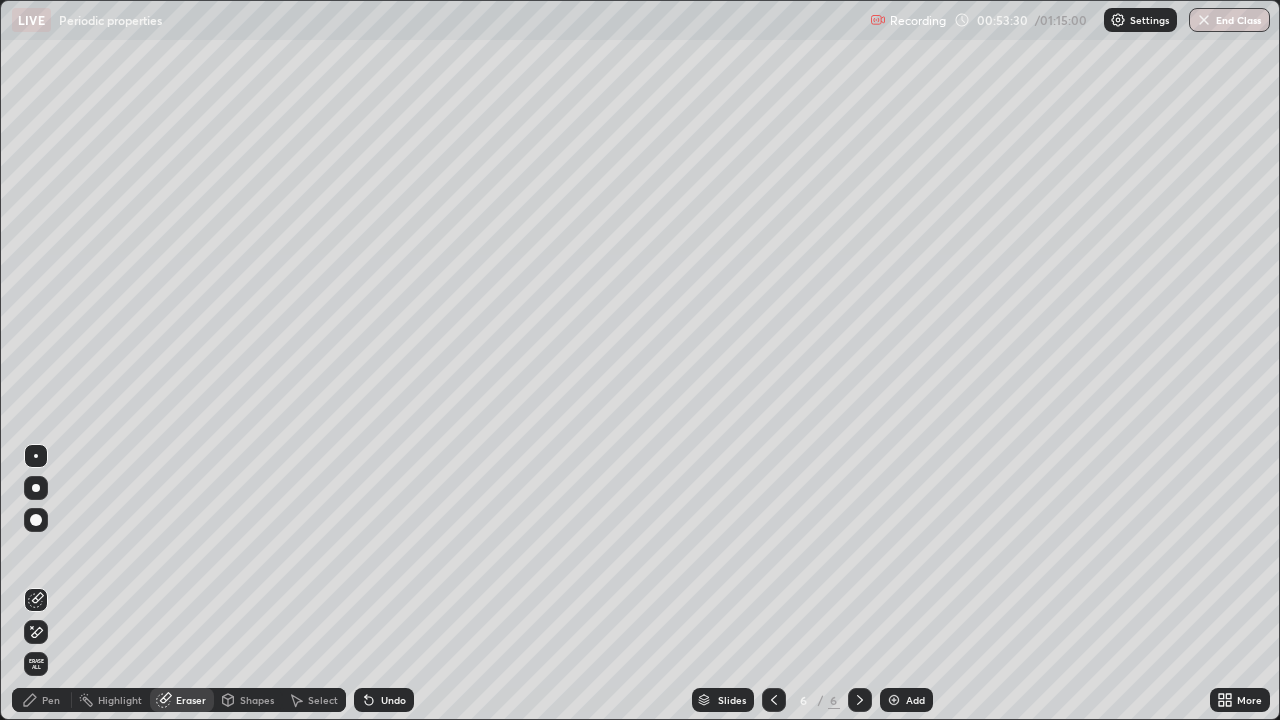 click on "Pen" at bounding box center (51, 700) 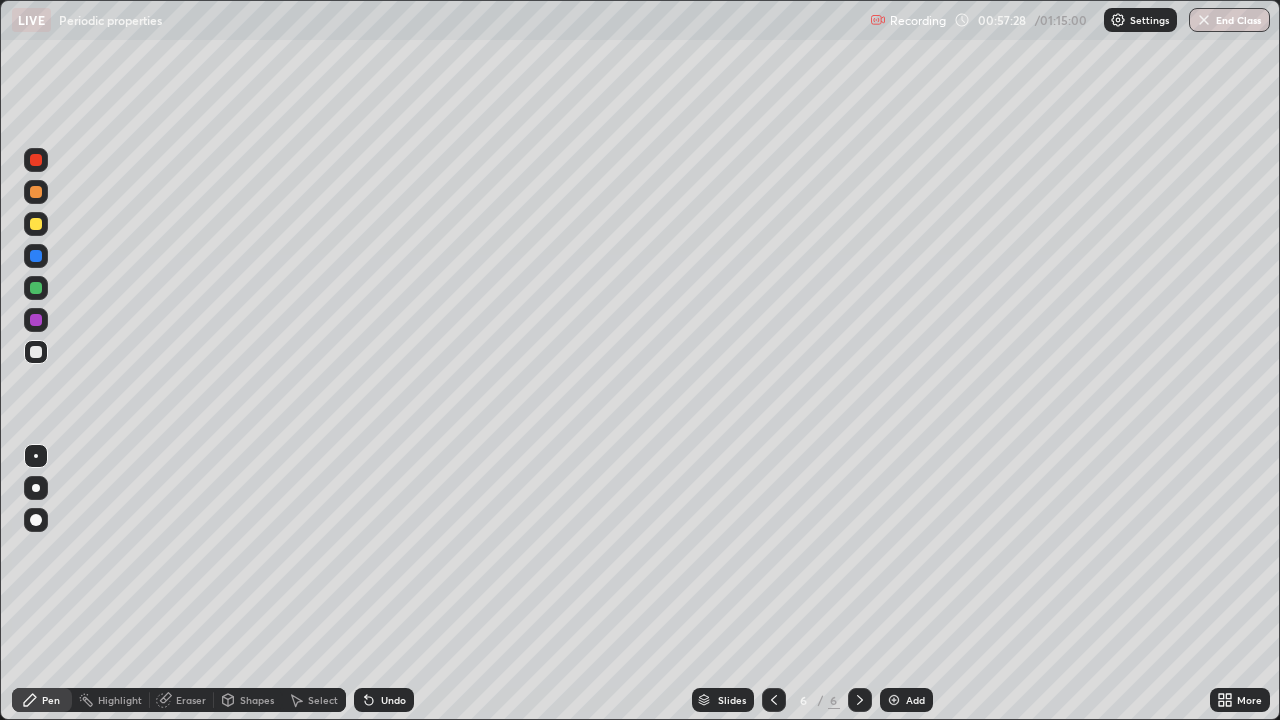 click on "Undo" at bounding box center (393, 700) 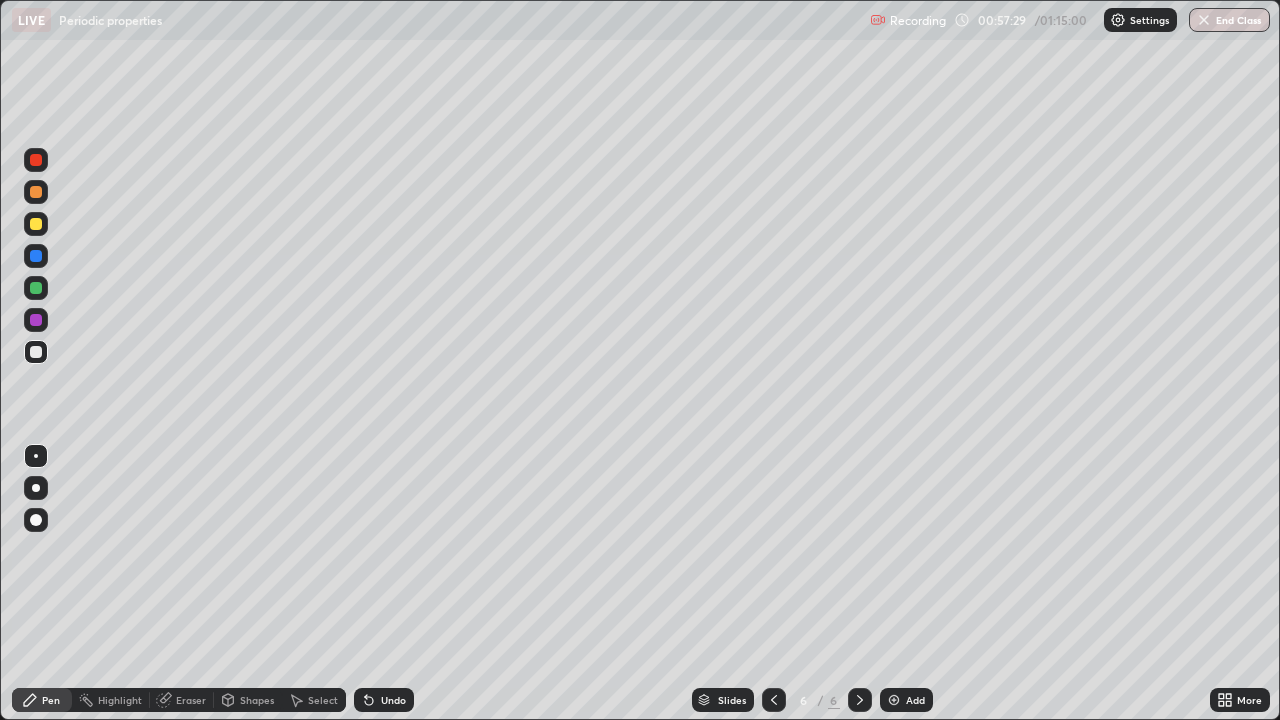 click on "Undo" at bounding box center (384, 700) 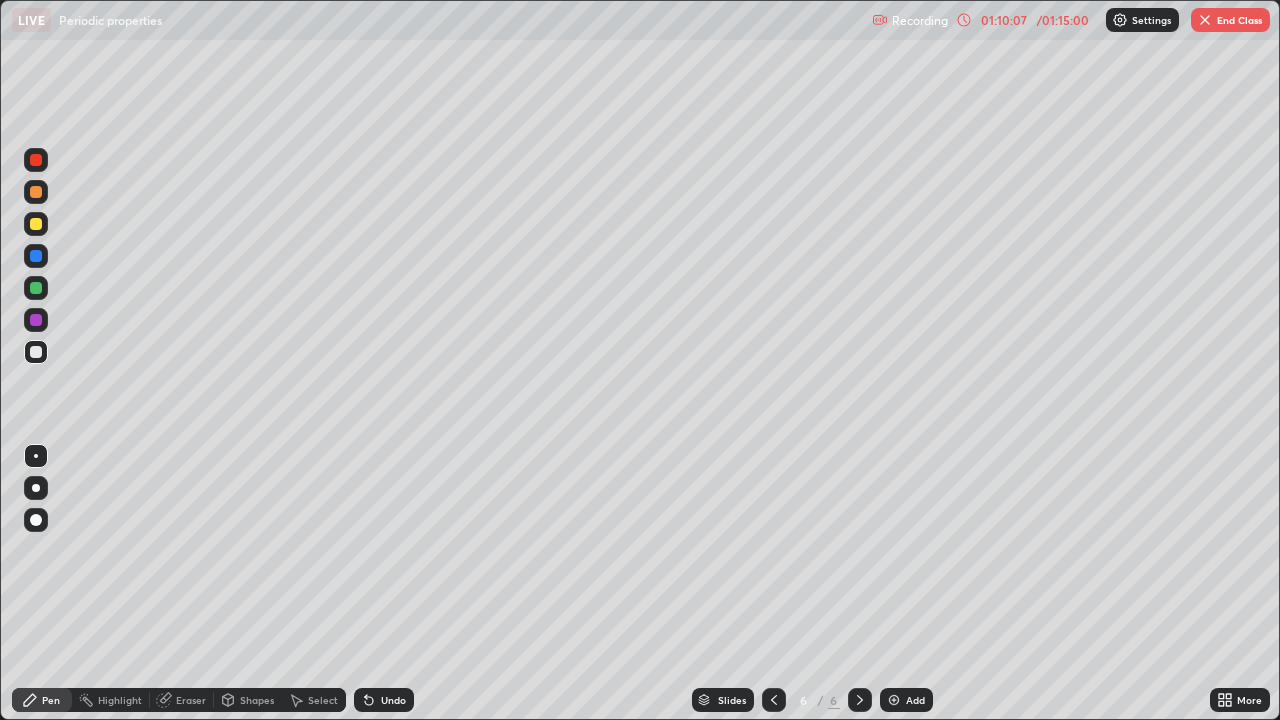 click at bounding box center (1205, 20) 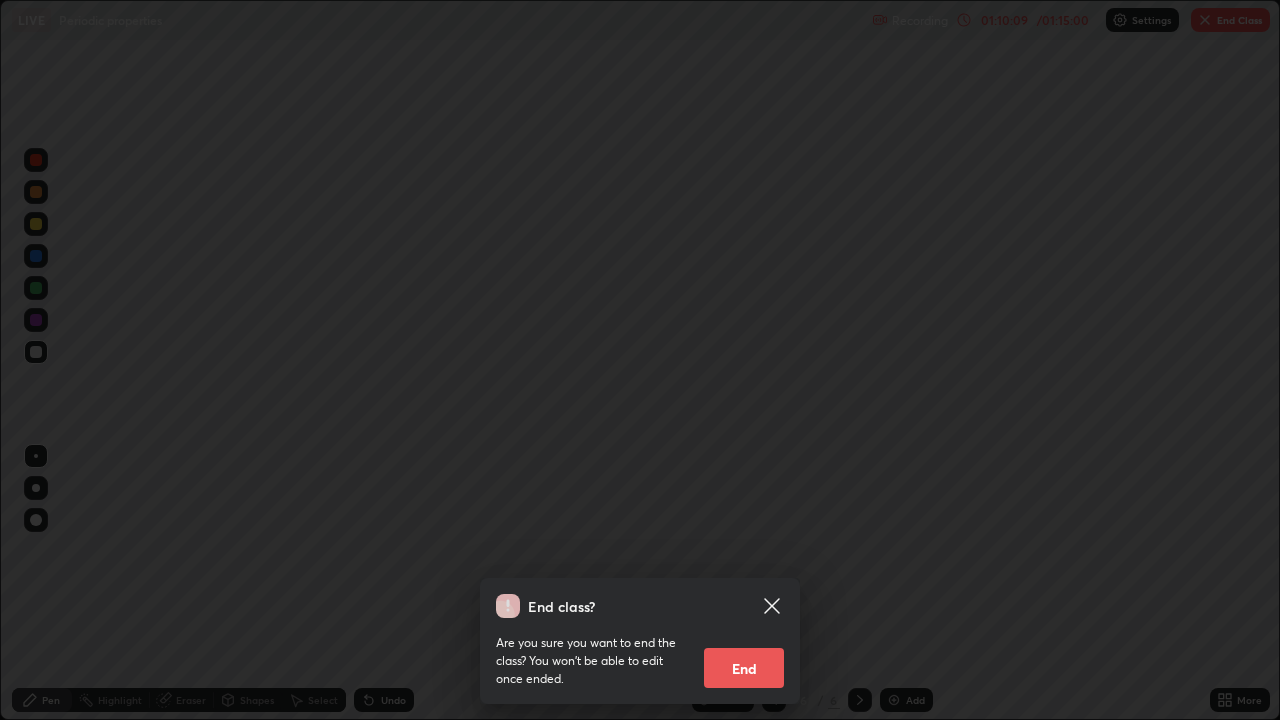 click on "End" at bounding box center (744, 668) 